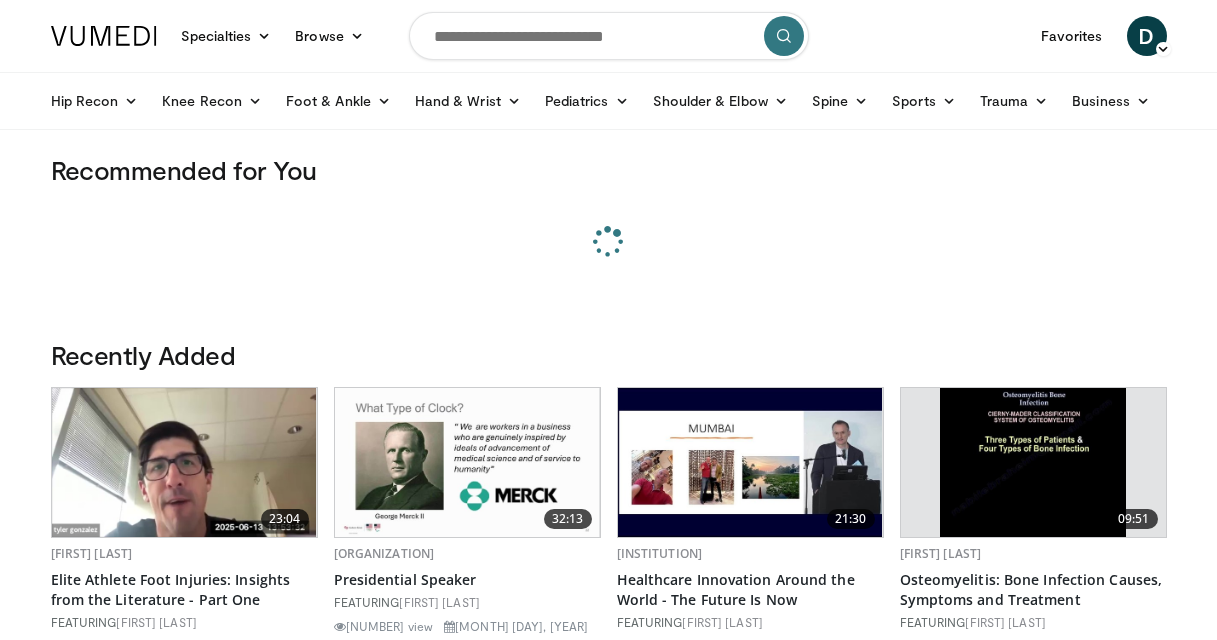 scroll, scrollTop: 0, scrollLeft: 0, axis: both 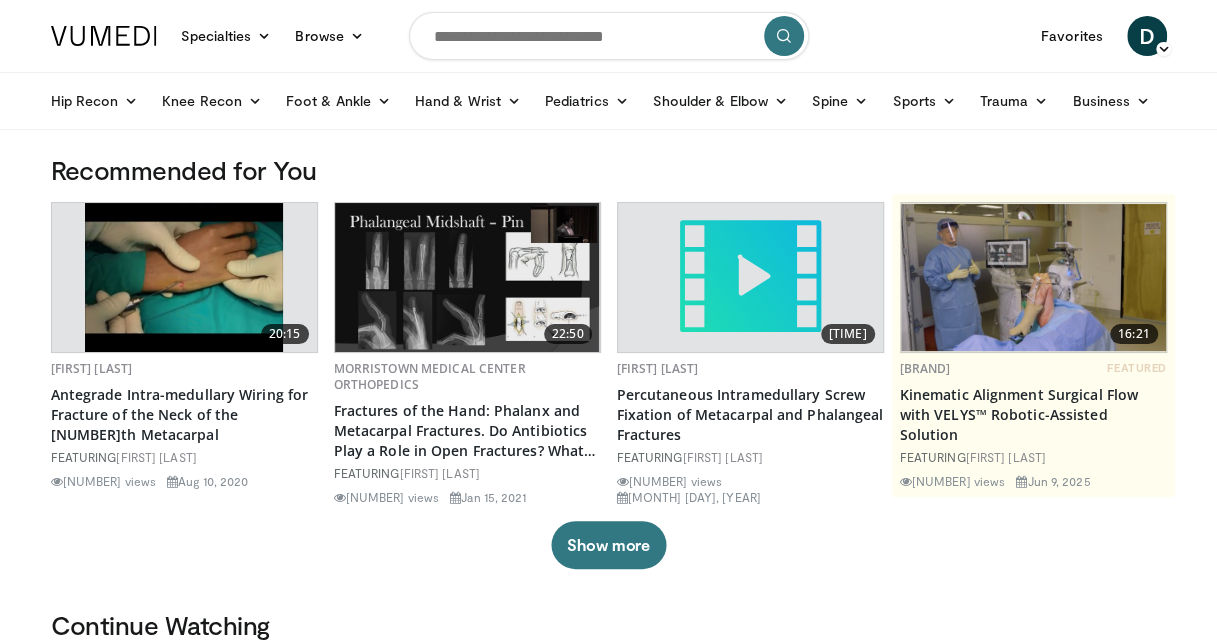 click at bounding box center (609, 36) 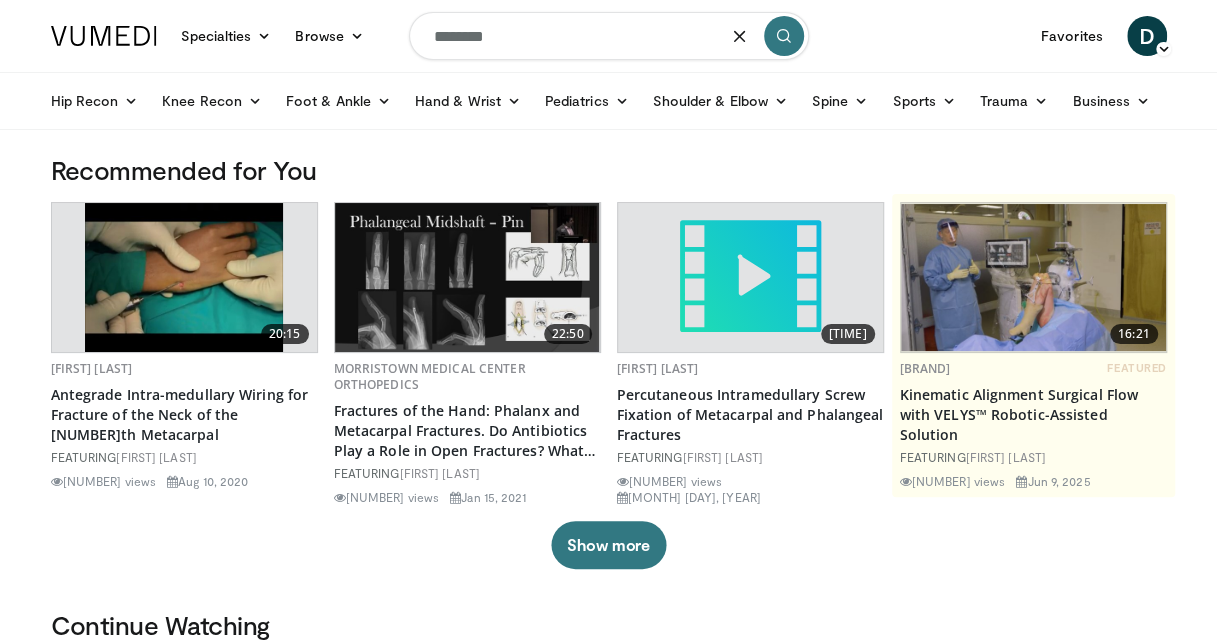 type on "********" 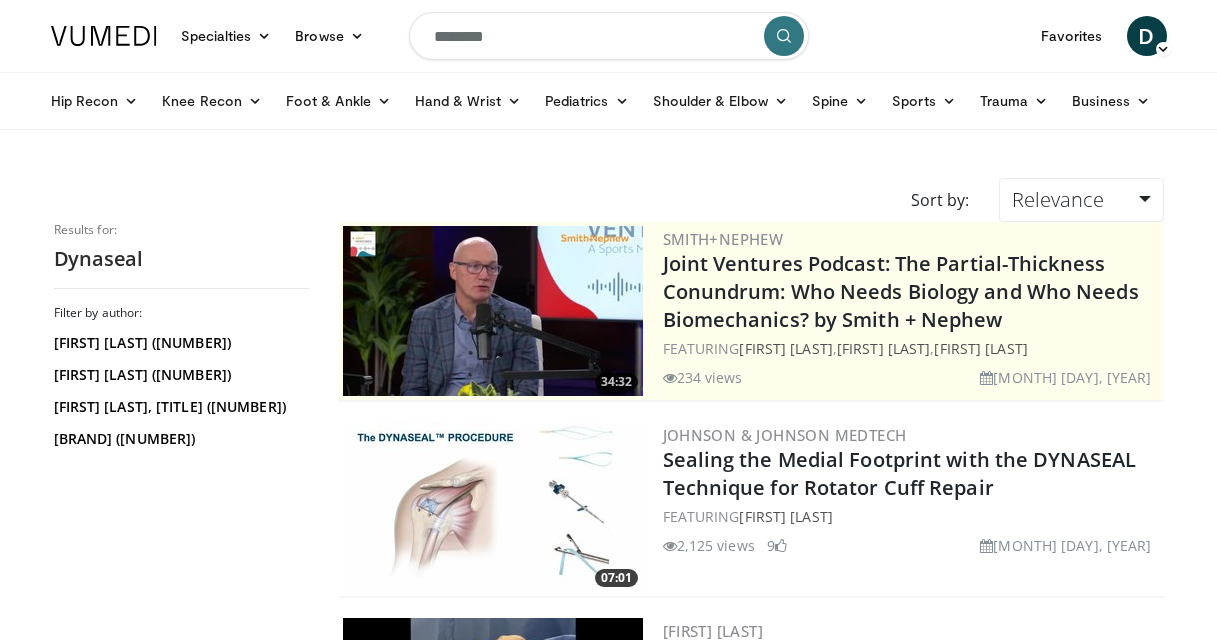 scroll, scrollTop: 0, scrollLeft: 0, axis: both 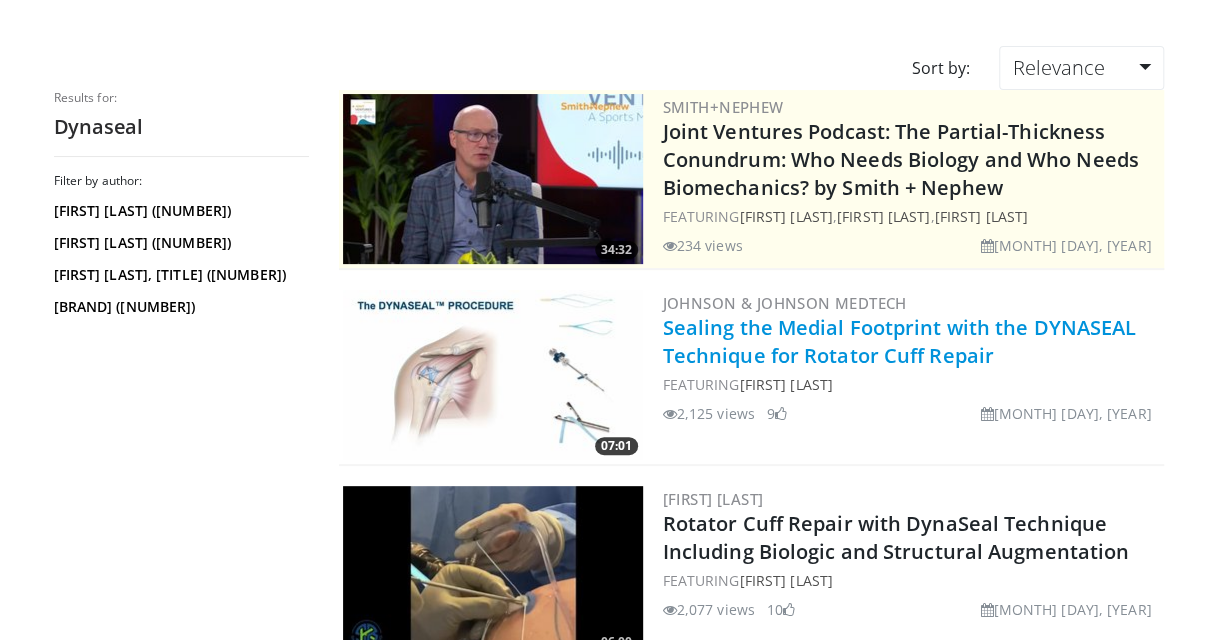click on "Sealing the Medial Footprint with the DYNASEAL Technique for Rotator Cuff Repair" at bounding box center [900, 341] 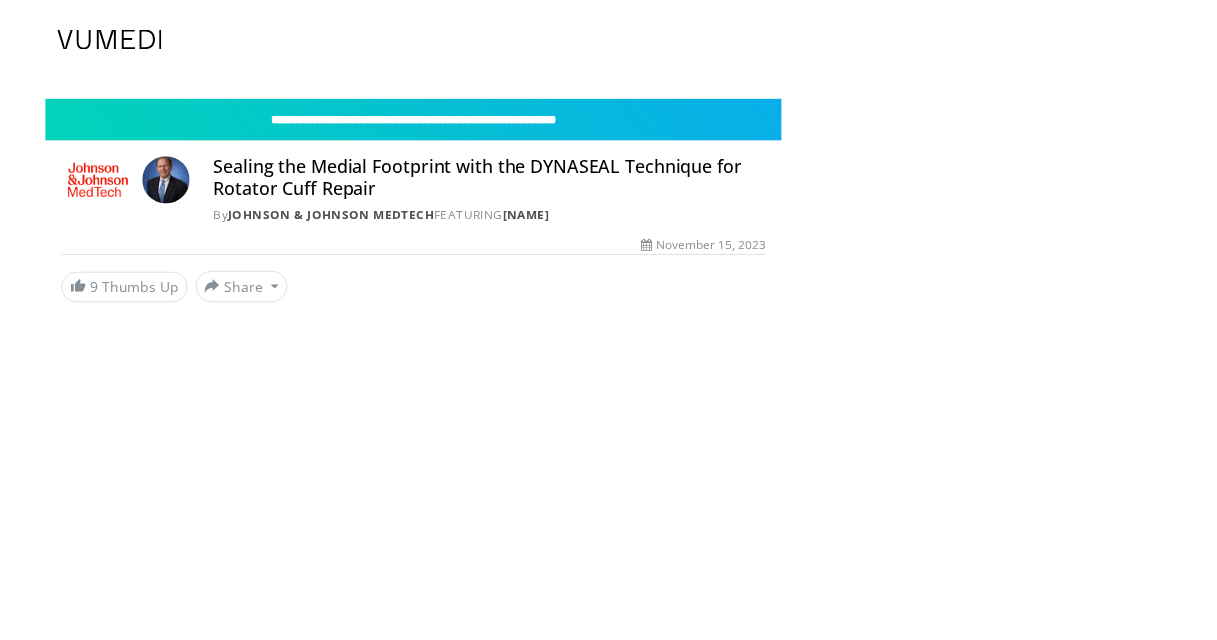 scroll, scrollTop: 0, scrollLeft: 0, axis: both 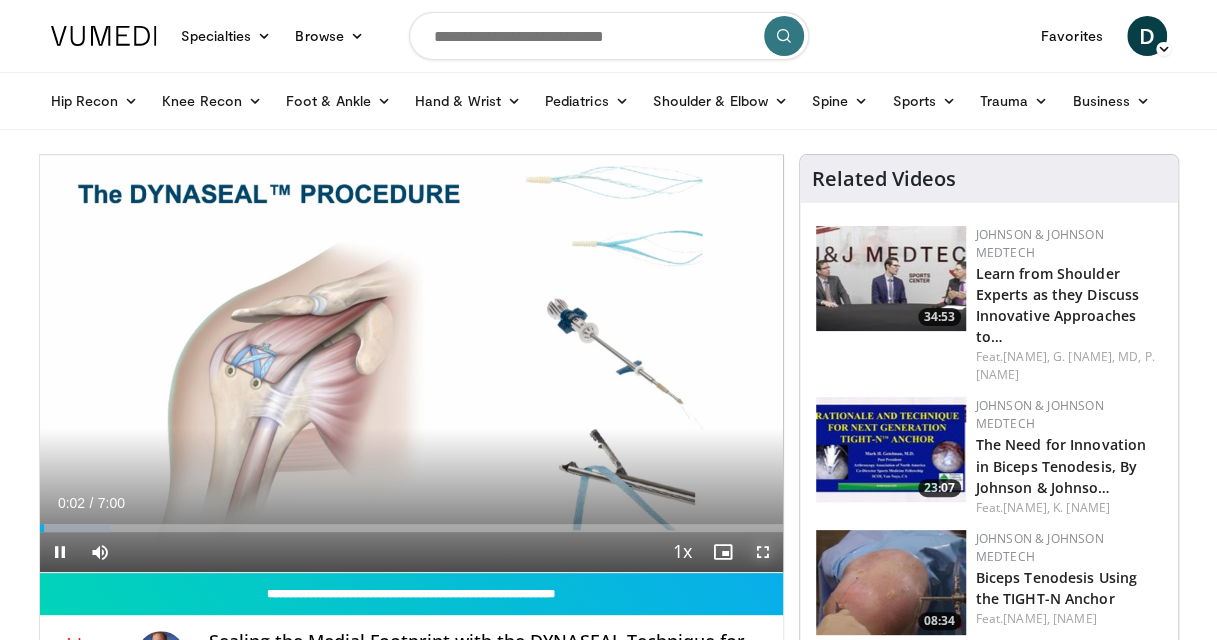 click at bounding box center [763, 552] 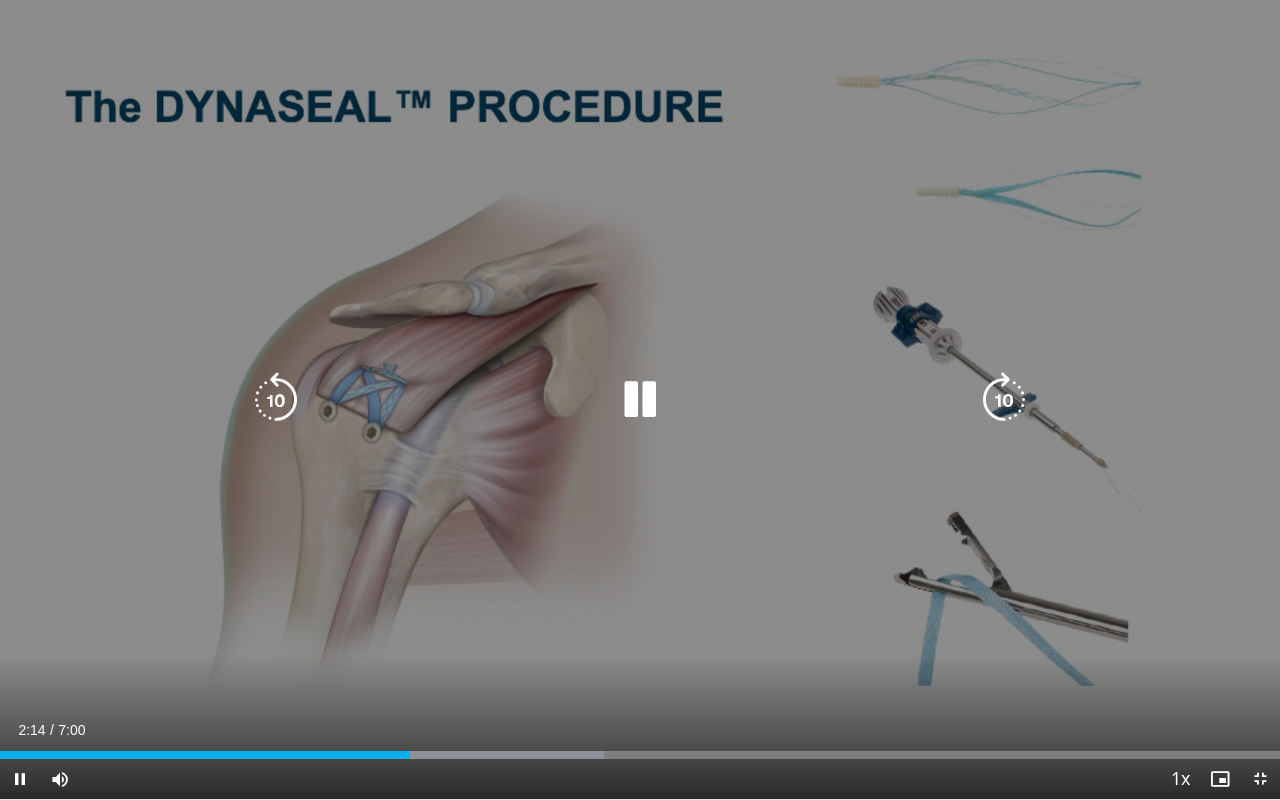 click at bounding box center [640, 400] 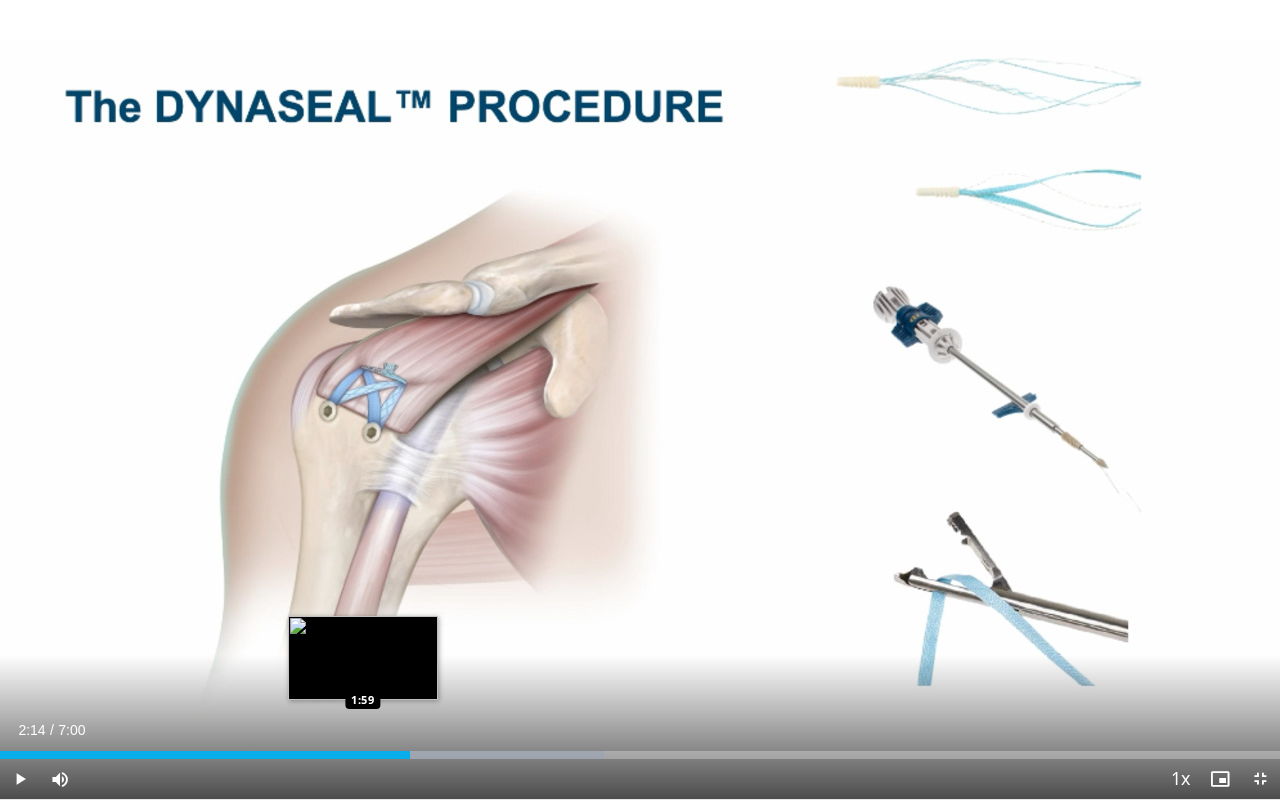 click on "2:14" at bounding box center [205, 755] 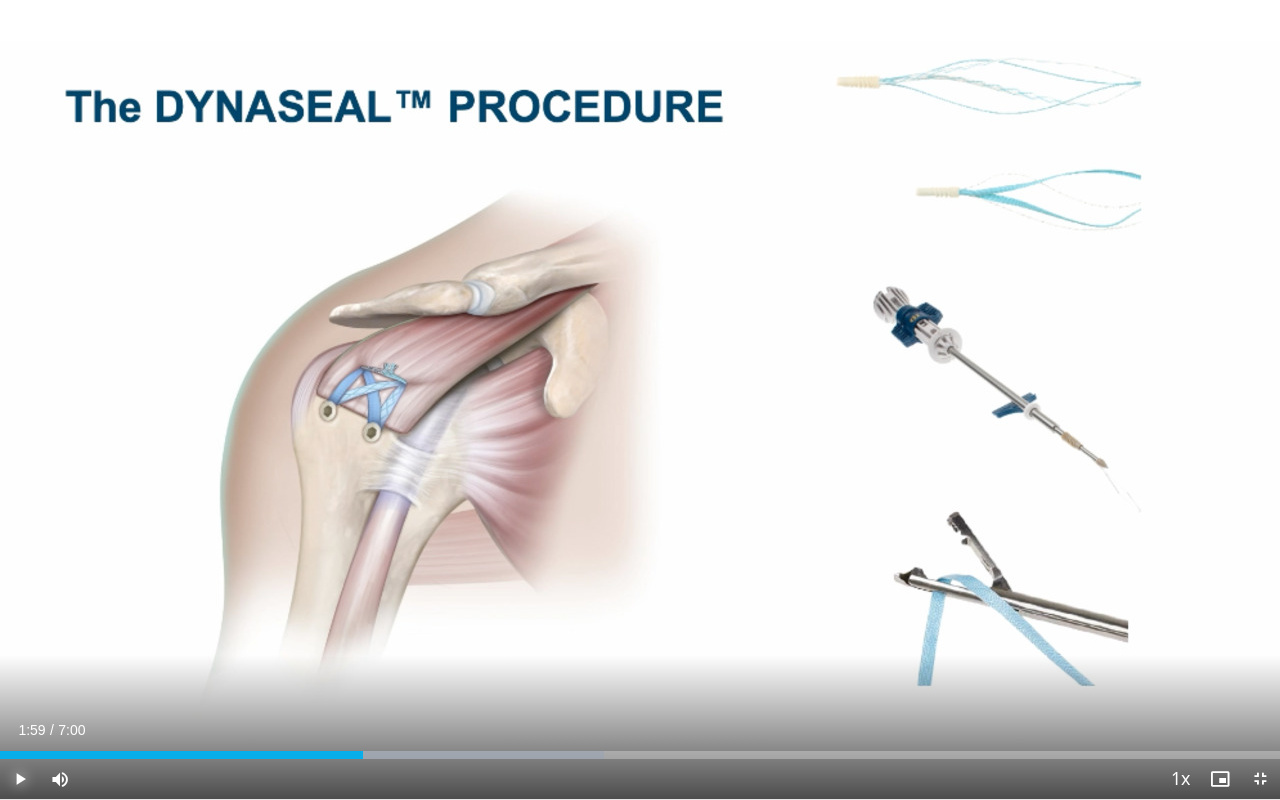 click at bounding box center [20, 779] 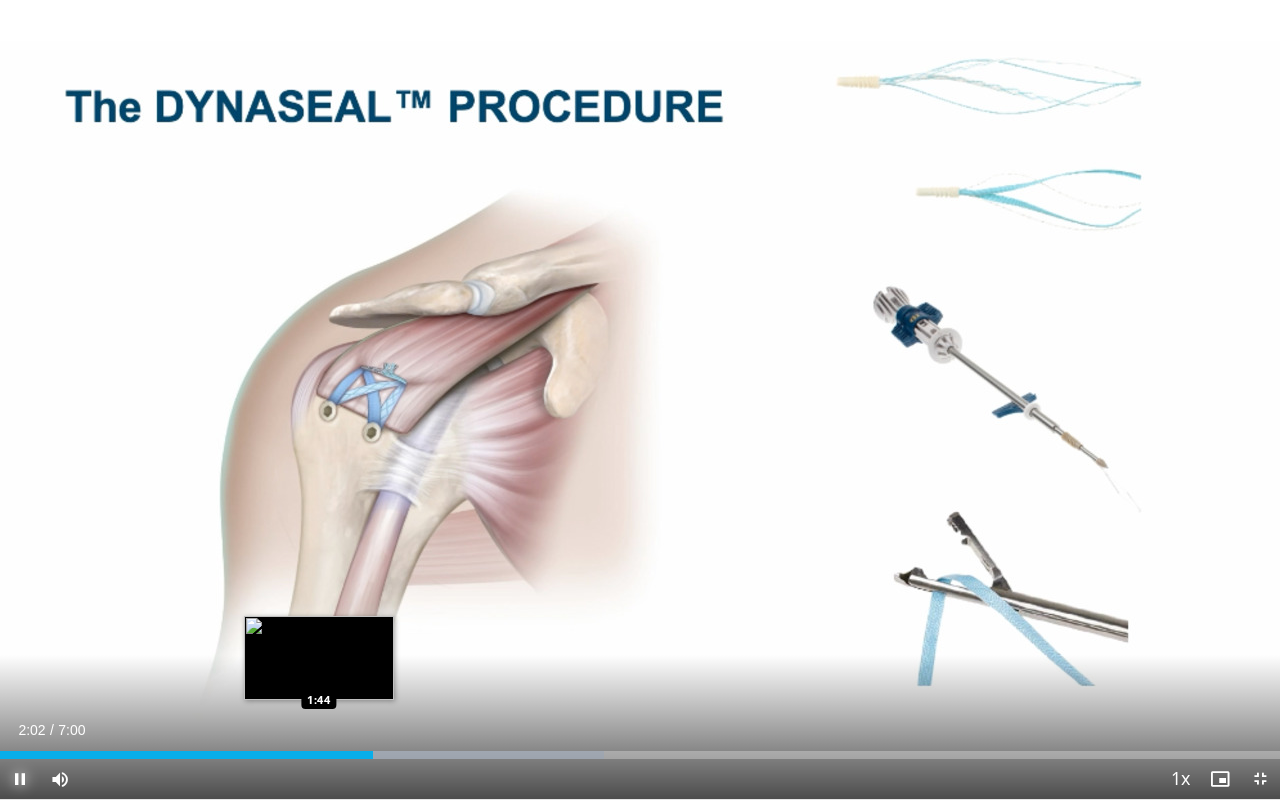 click on "2:02" at bounding box center [186, 755] 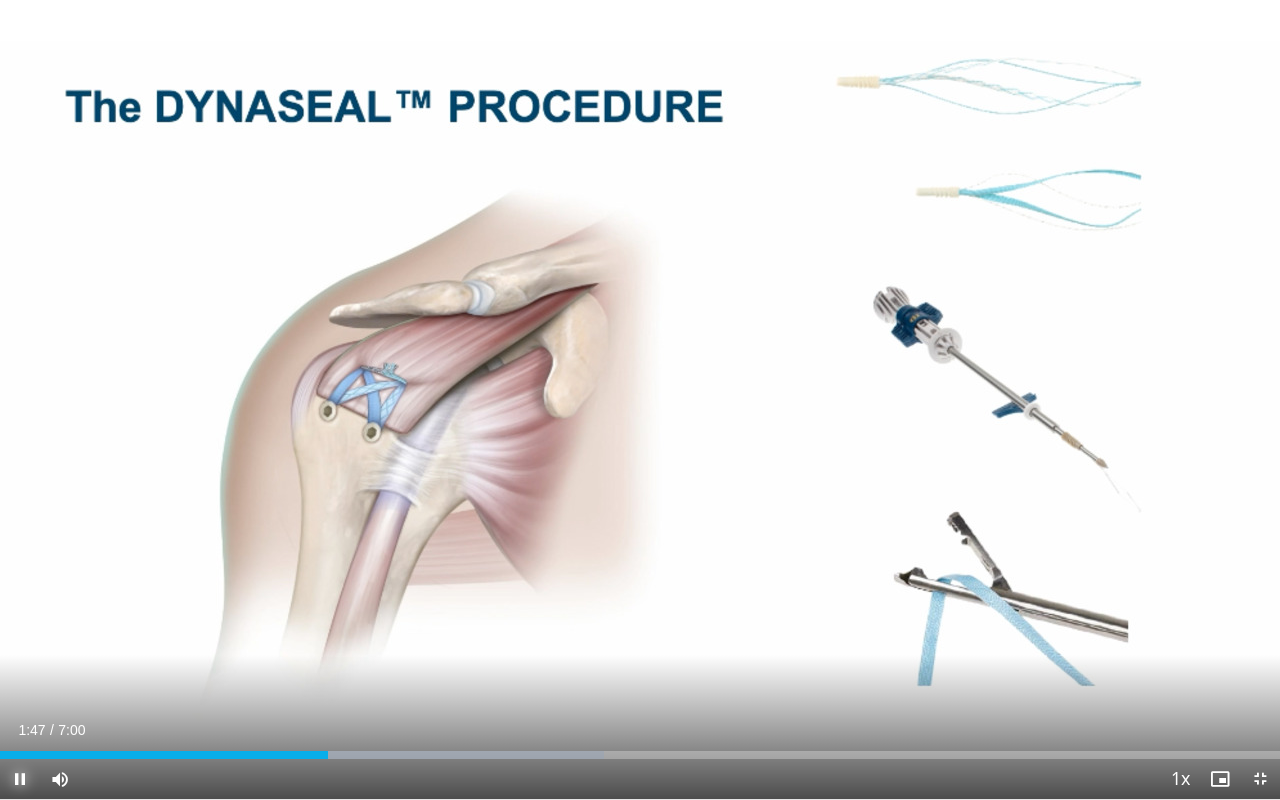 click at bounding box center (20, 779) 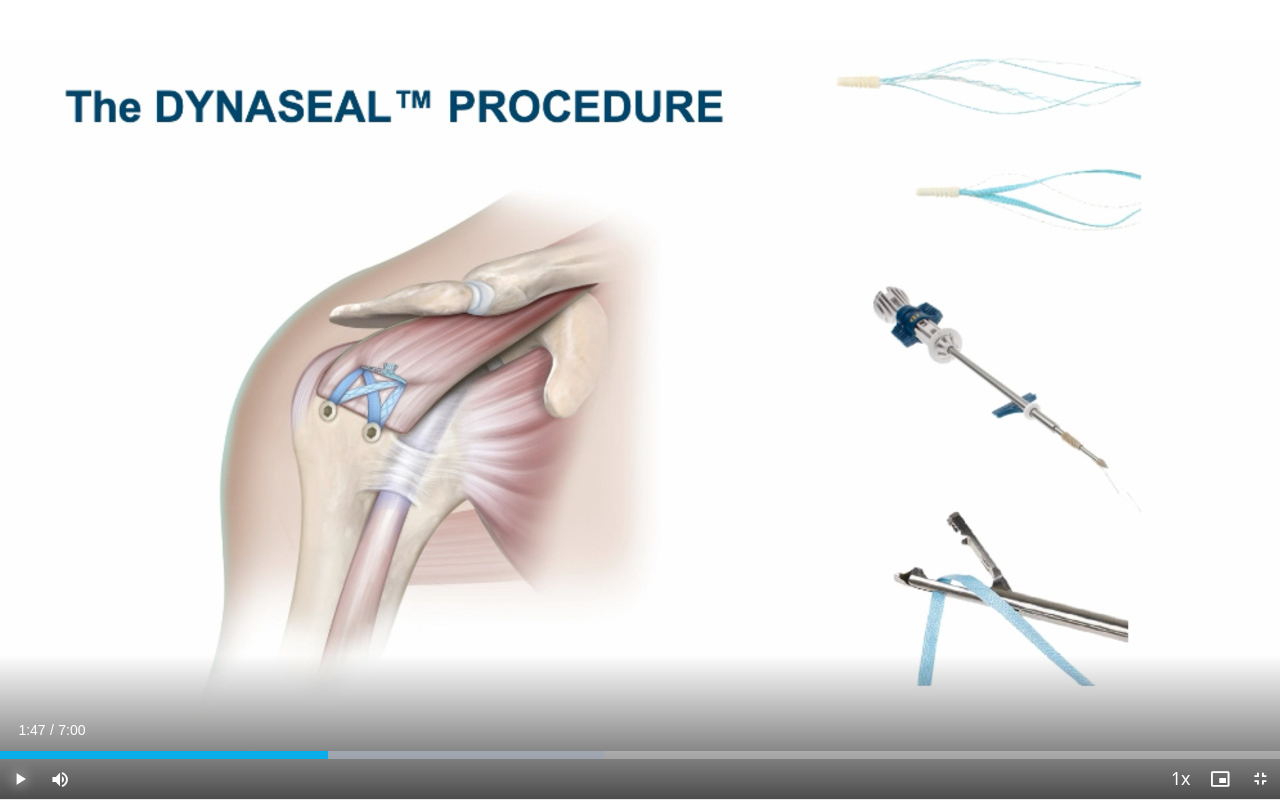 type 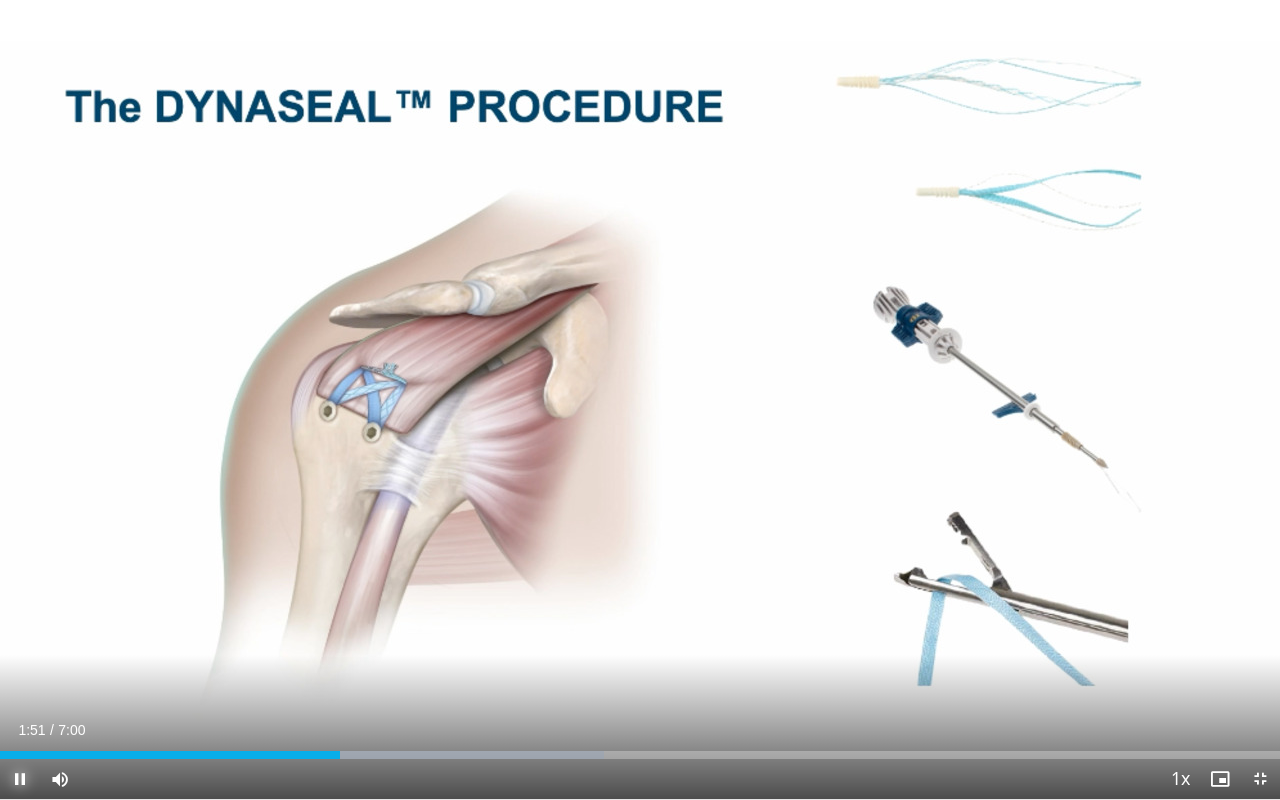 click on "Pause" at bounding box center [20, 779] 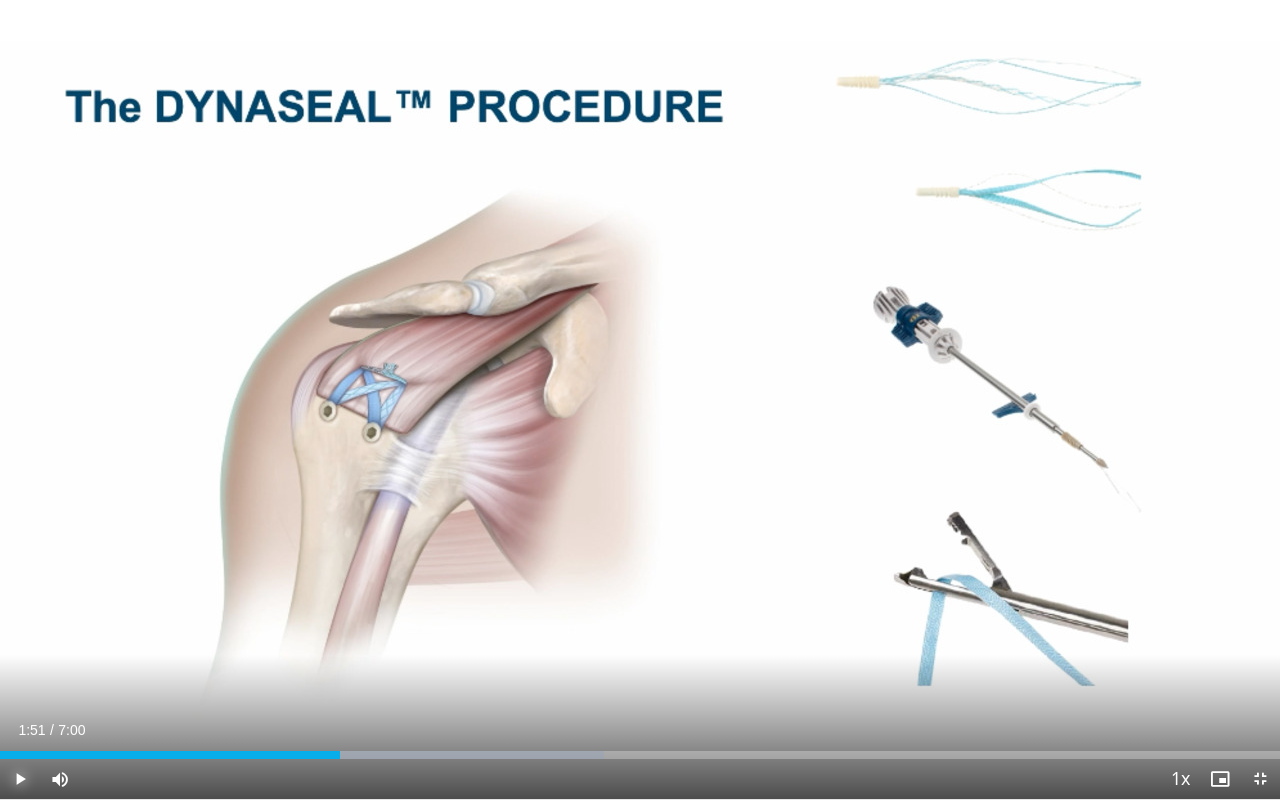 click on "Play" at bounding box center (20, 779) 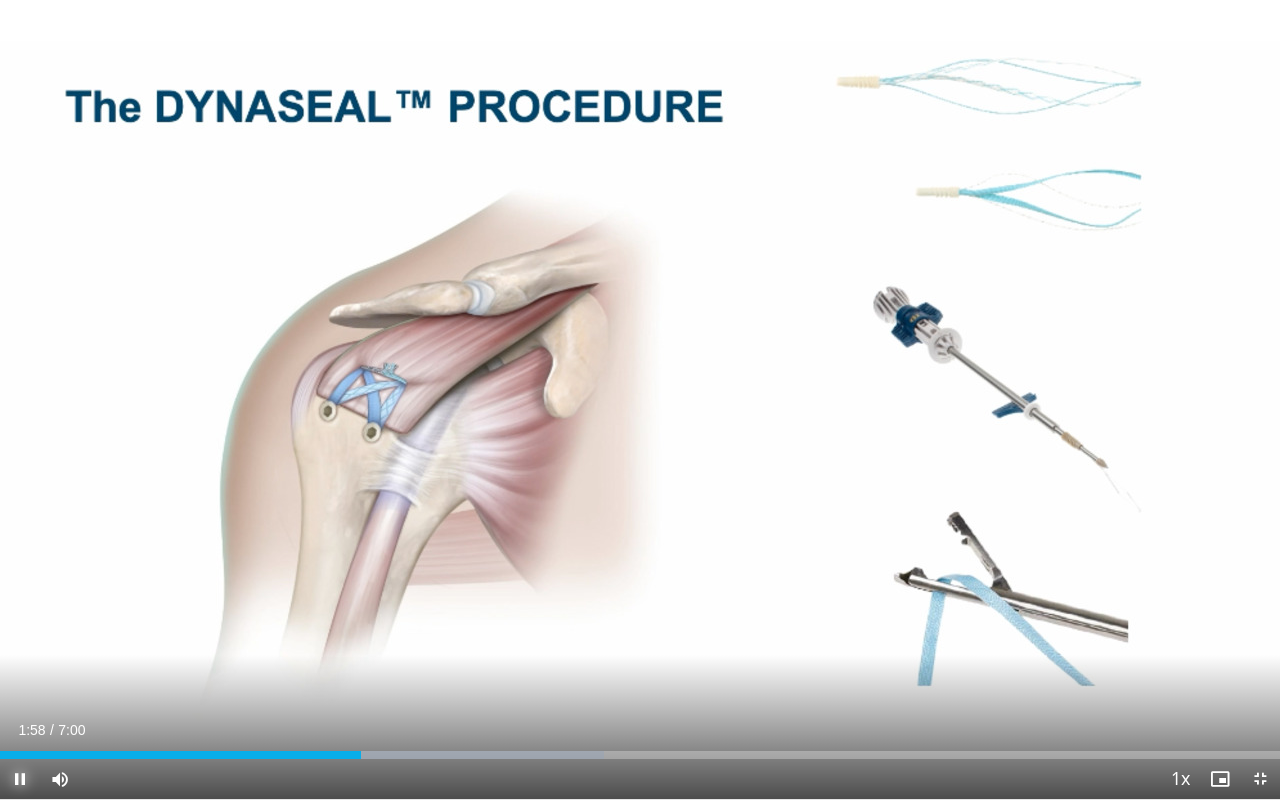 click on "Pause" at bounding box center (20, 779) 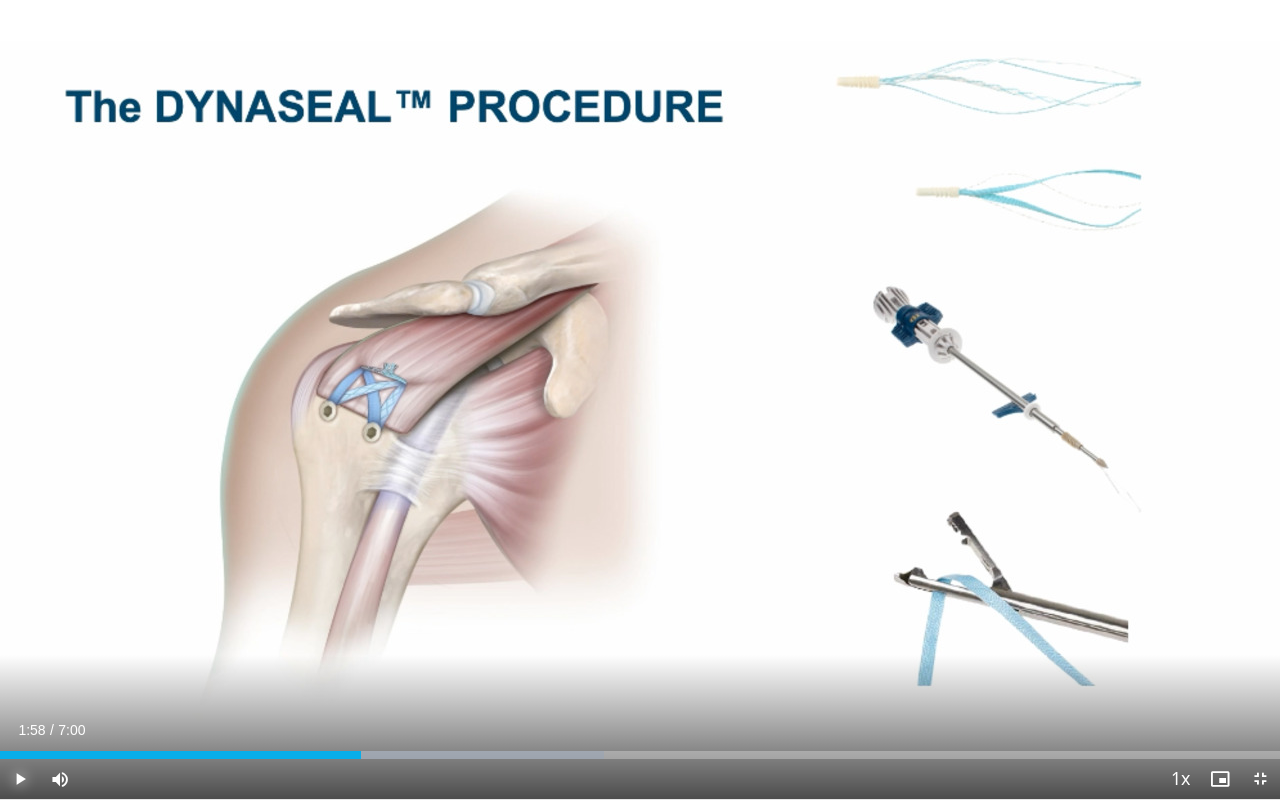 click at bounding box center (20, 779) 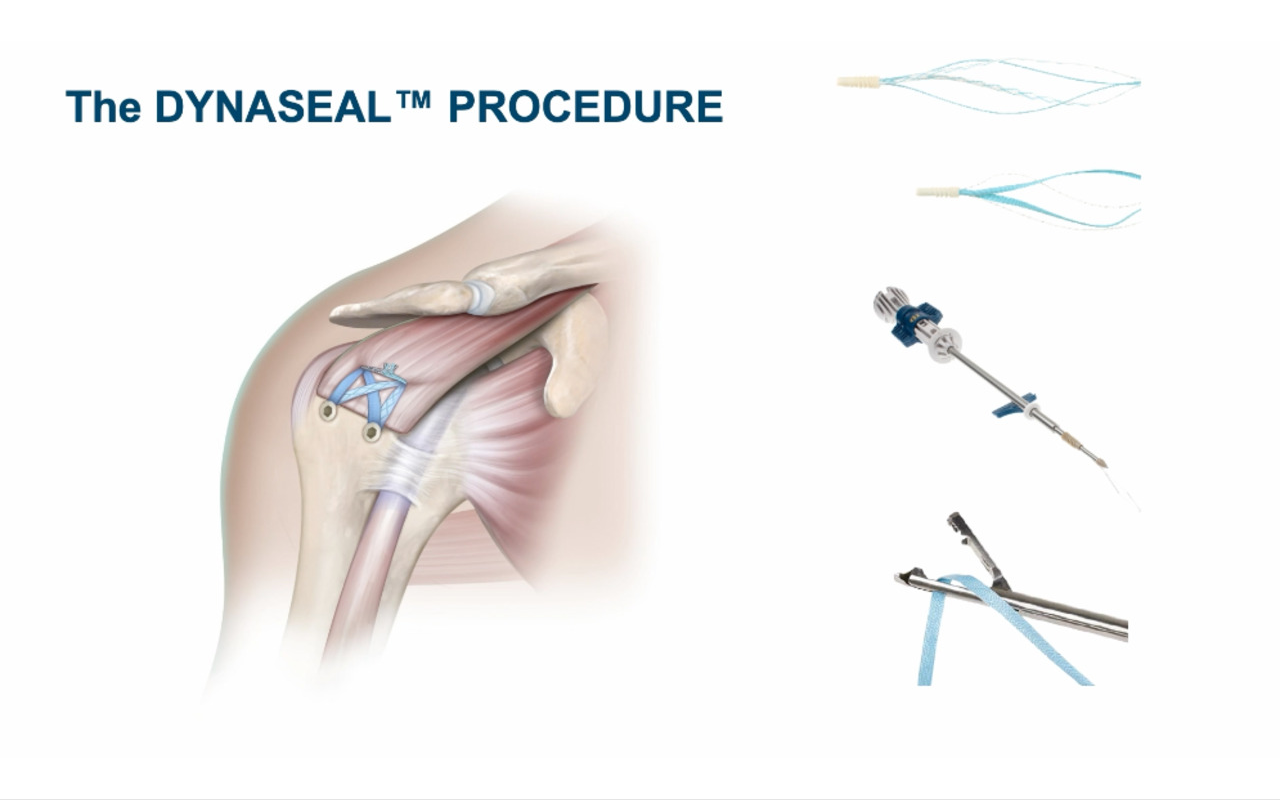 click on "Pause" at bounding box center [20, 779] 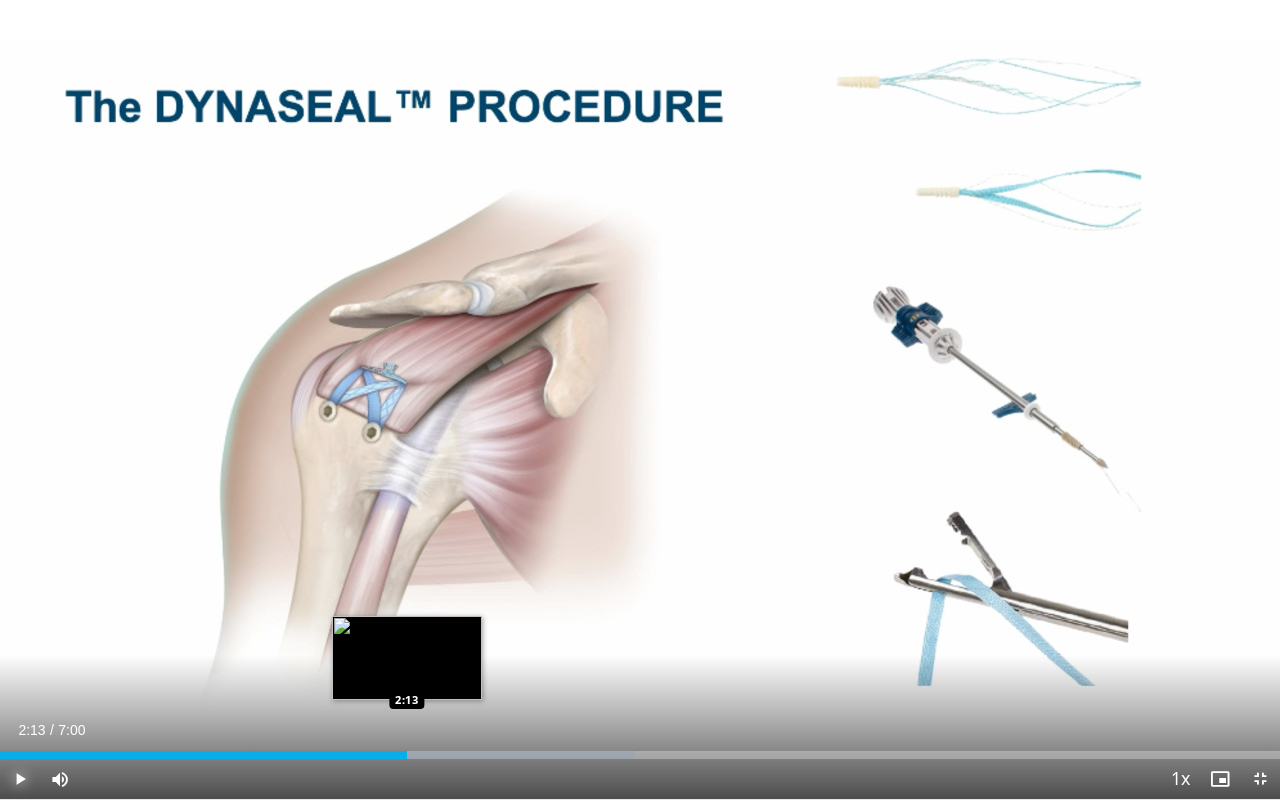 click on "Loaded :  49.58% 2:13 2:13" at bounding box center [640, 755] 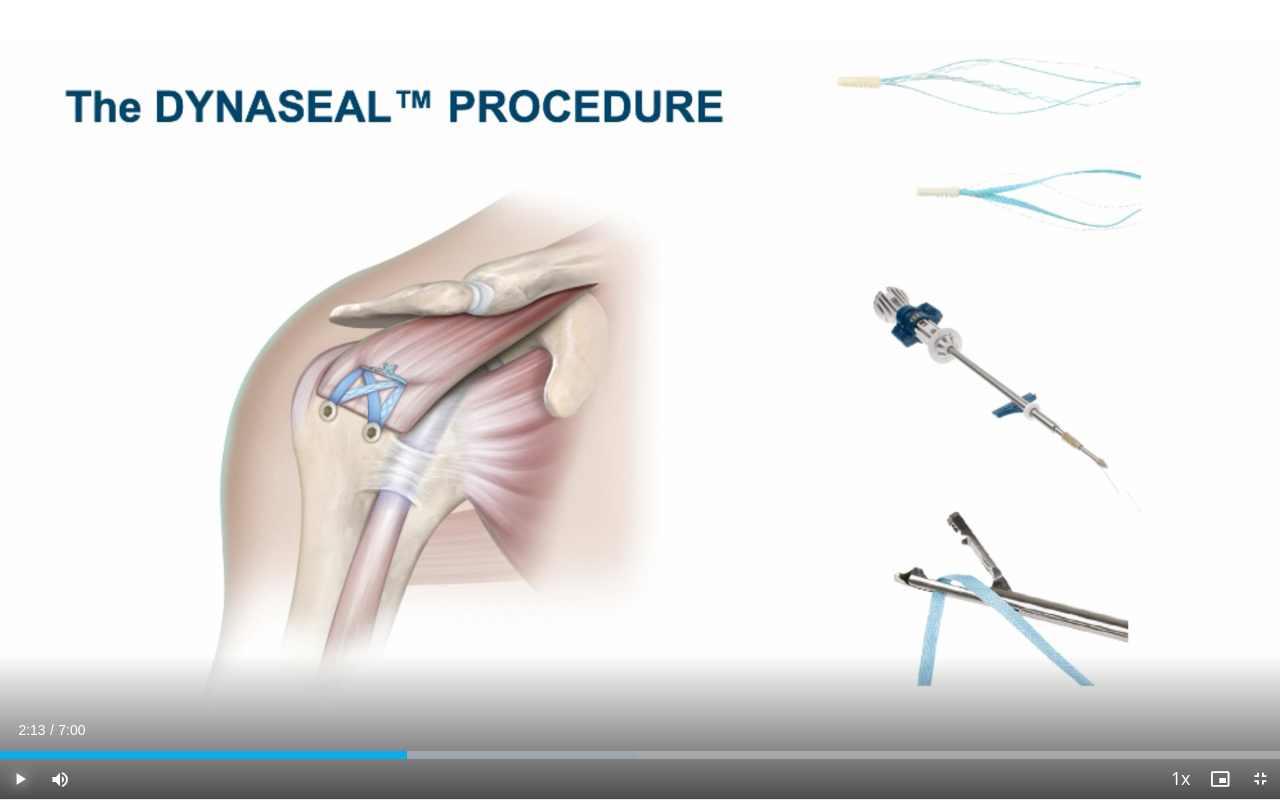 click at bounding box center (20, 779) 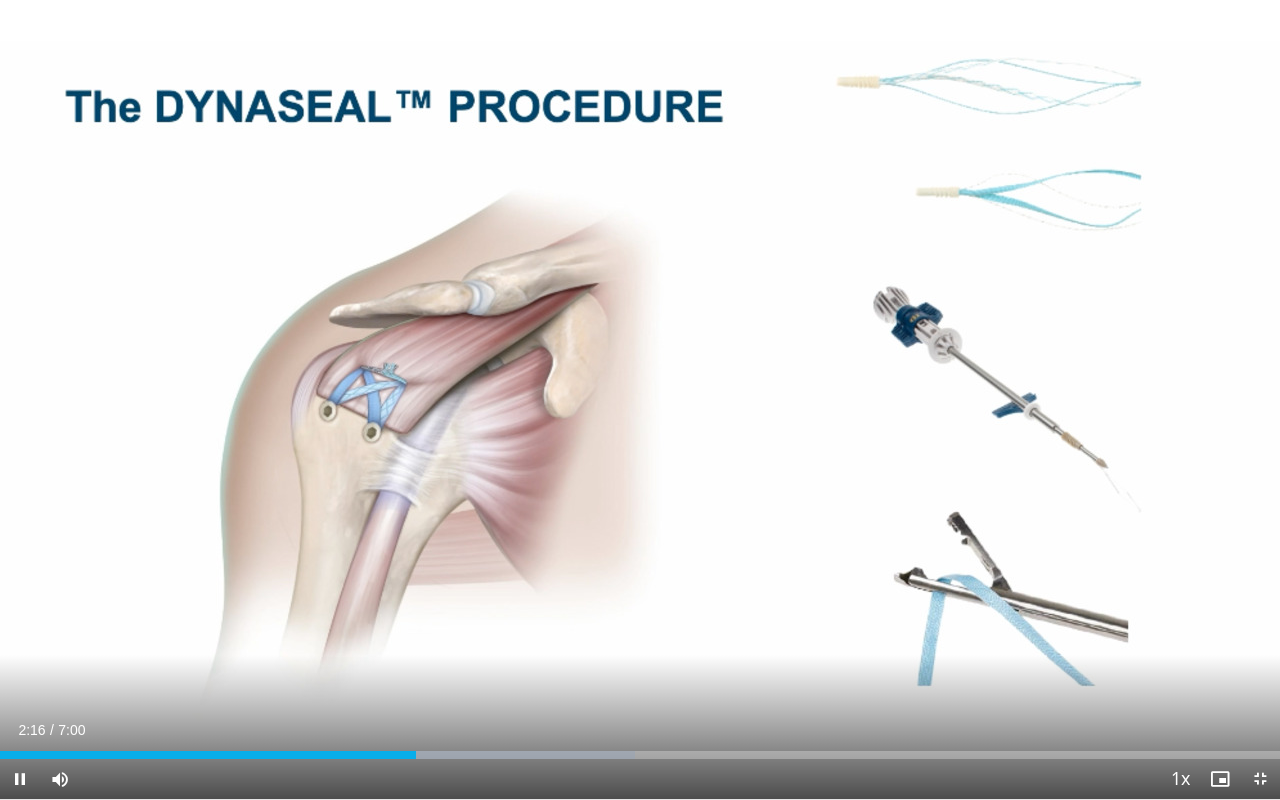 click on "**********" at bounding box center (640, 400) 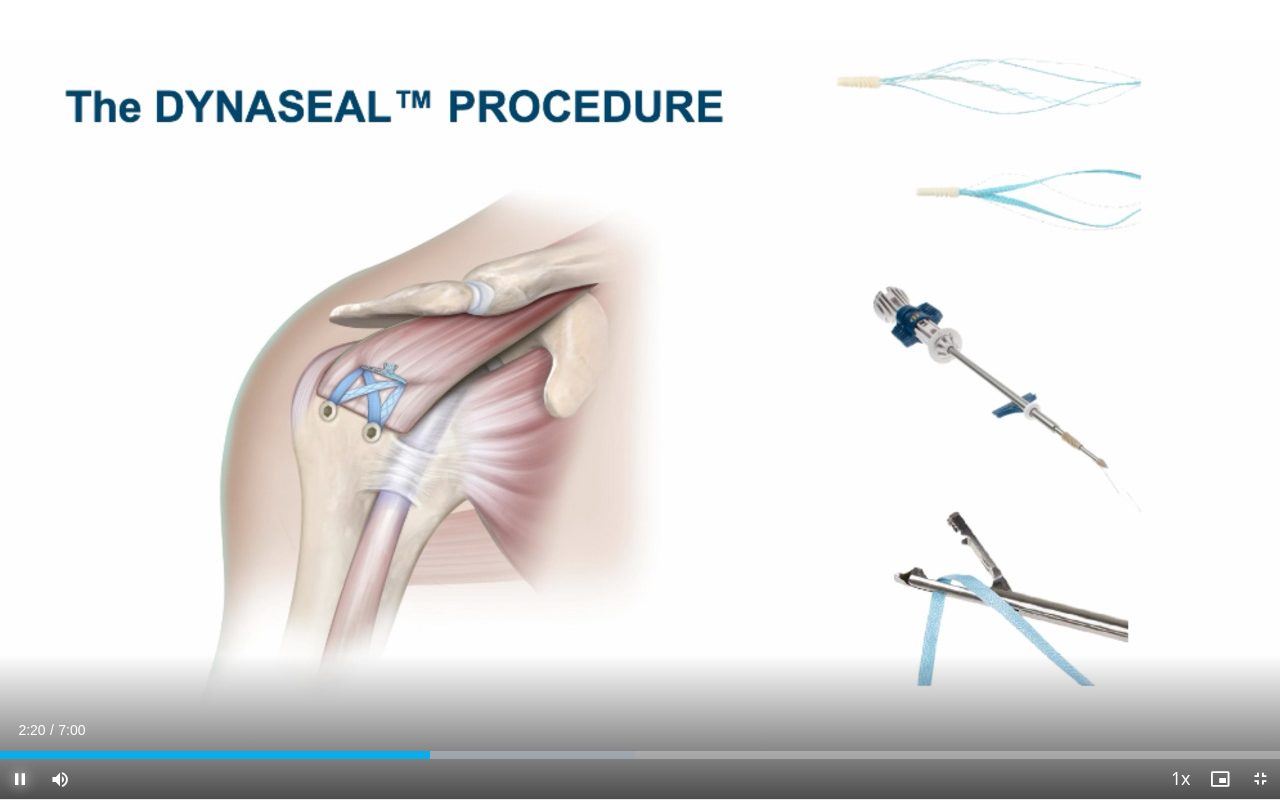 click at bounding box center (20, 779) 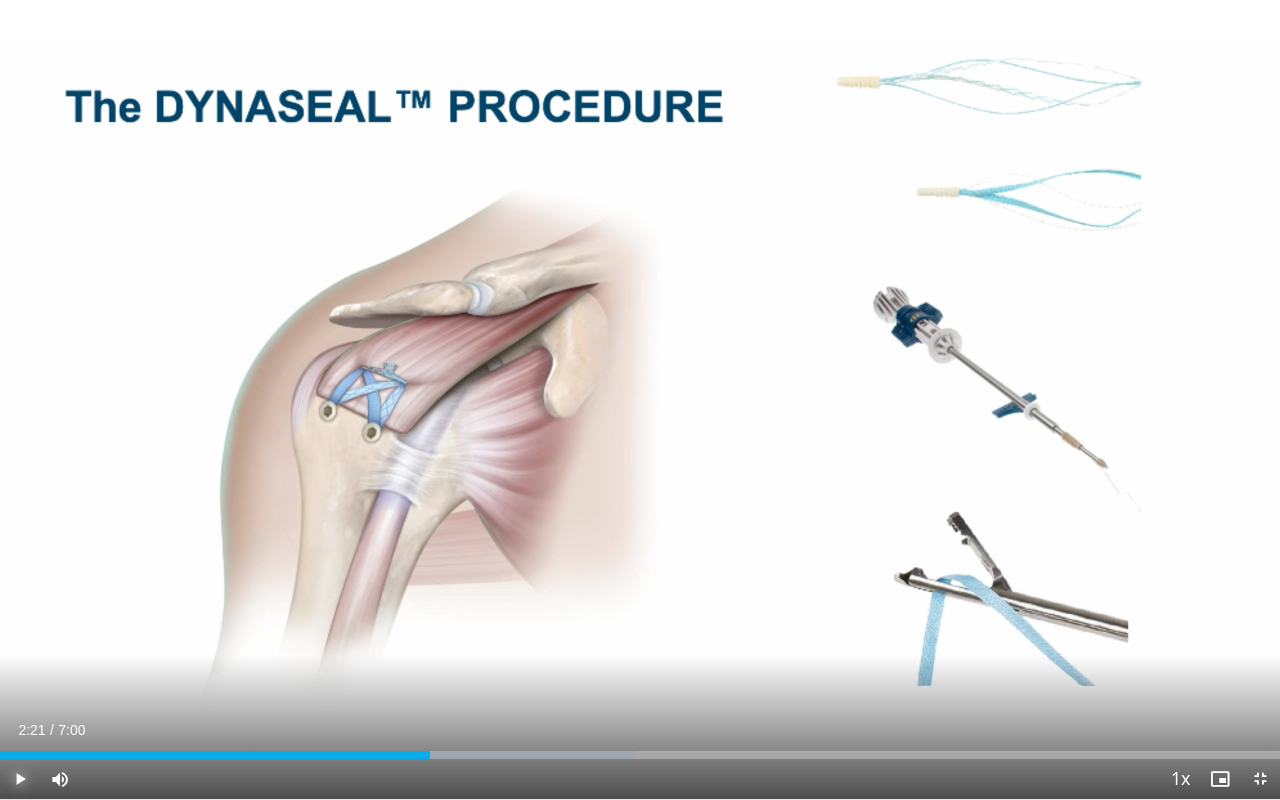 click at bounding box center (20, 779) 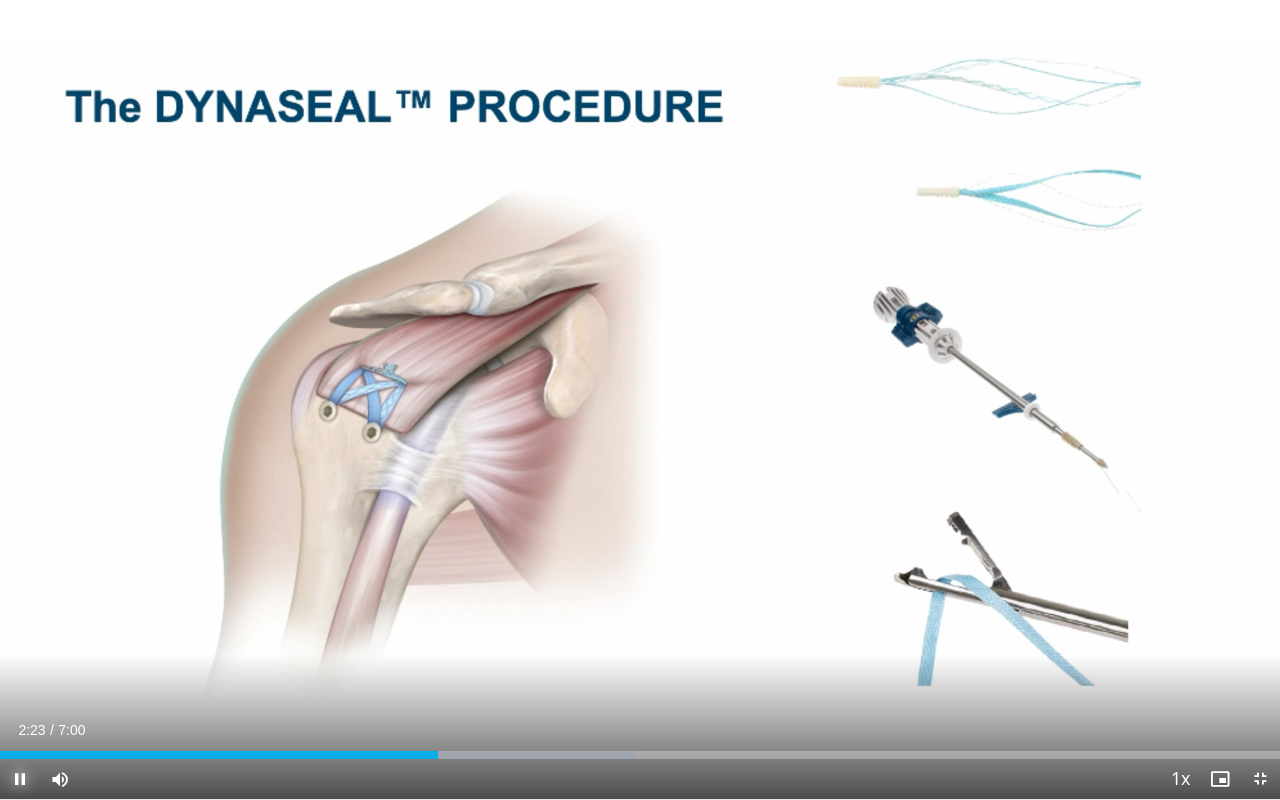 click at bounding box center (20, 779) 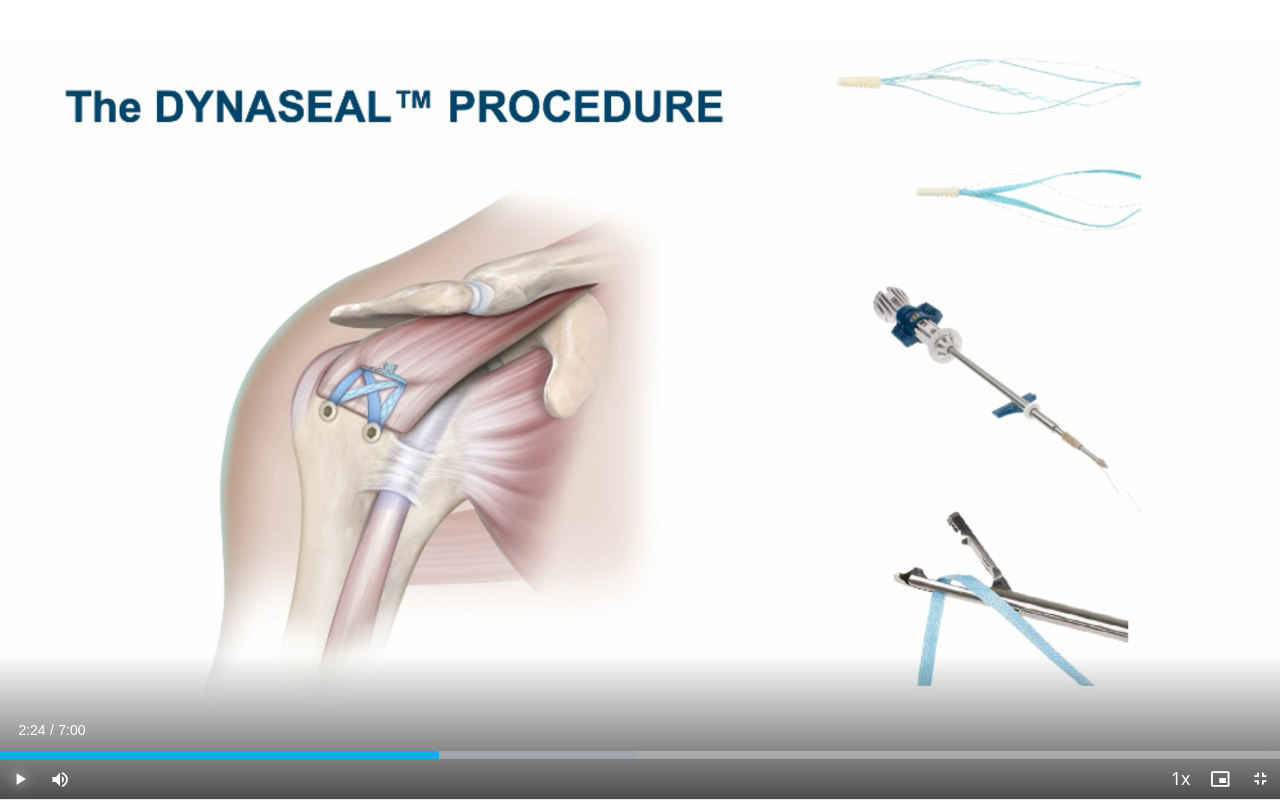 click at bounding box center (20, 779) 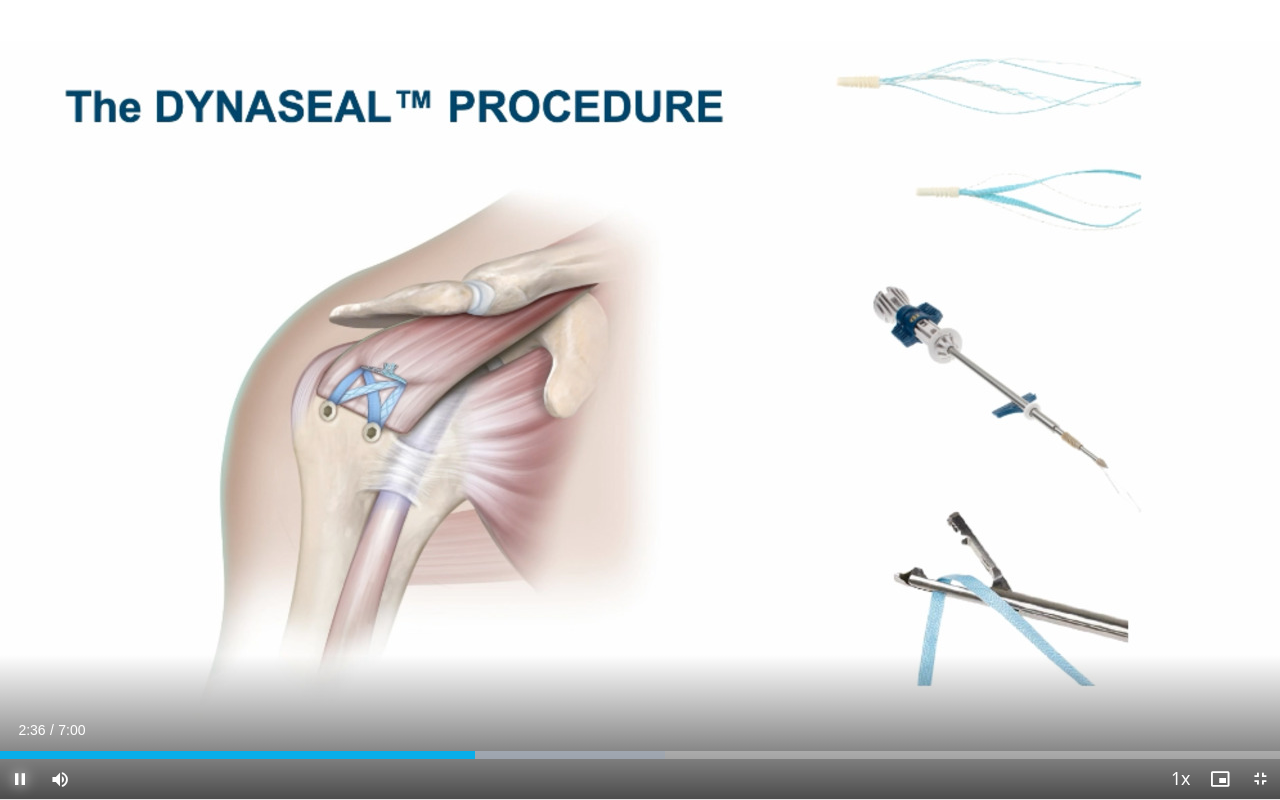 click at bounding box center [20, 779] 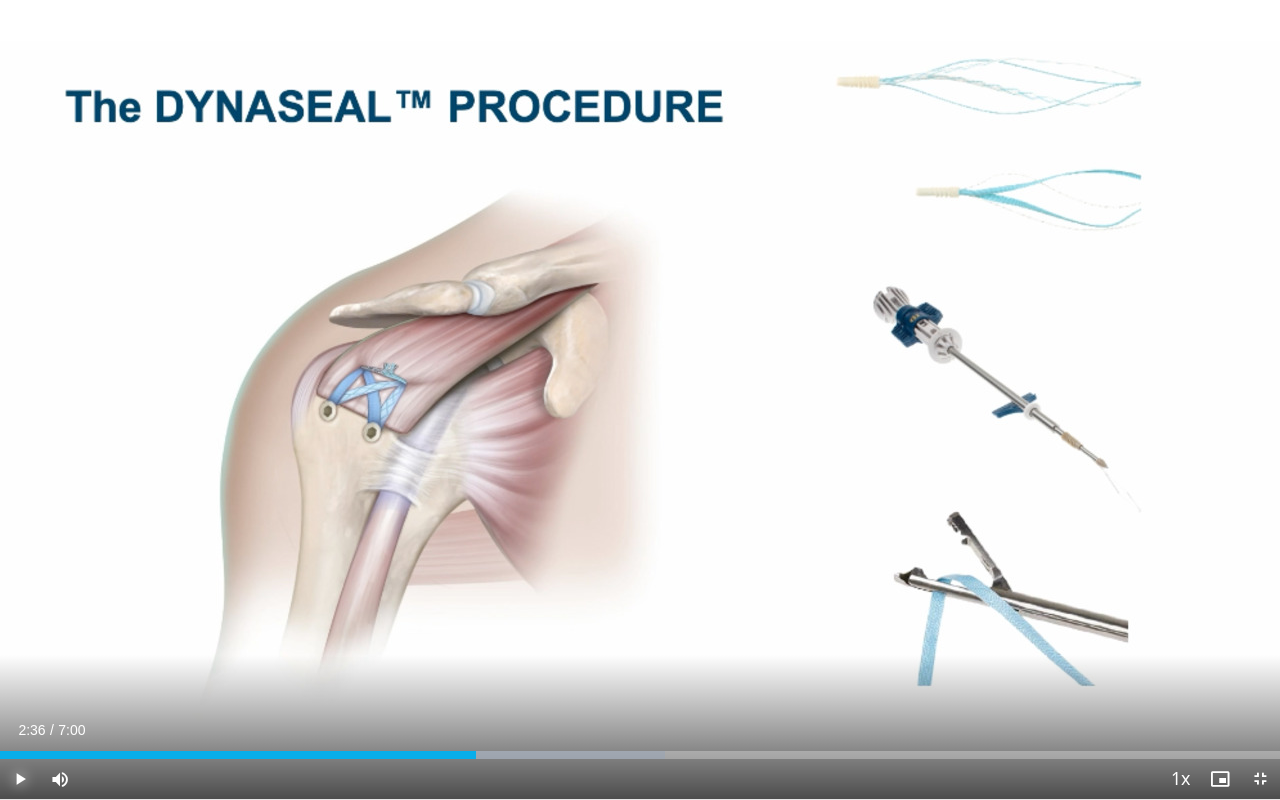 click at bounding box center (20, 779) 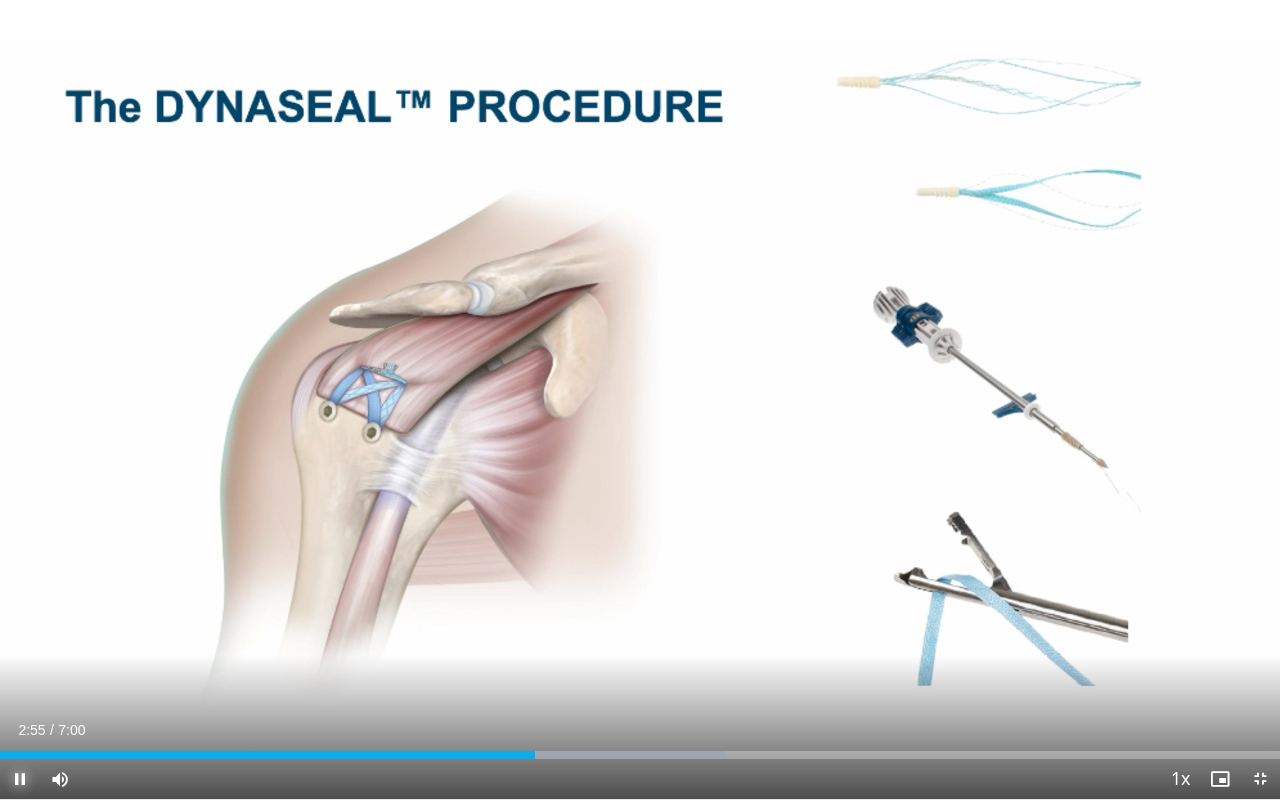 click at bounding box center [20, 779] 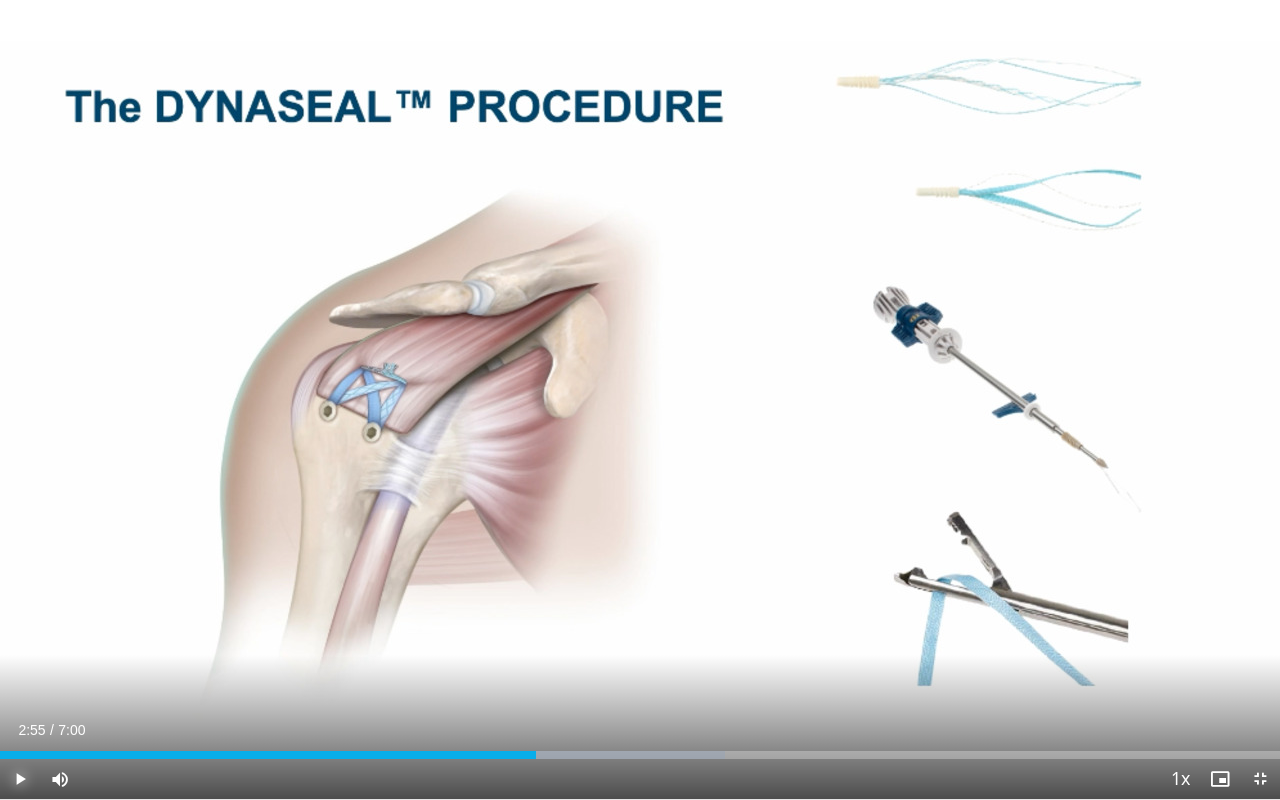 click at bounding box center (20, 779) 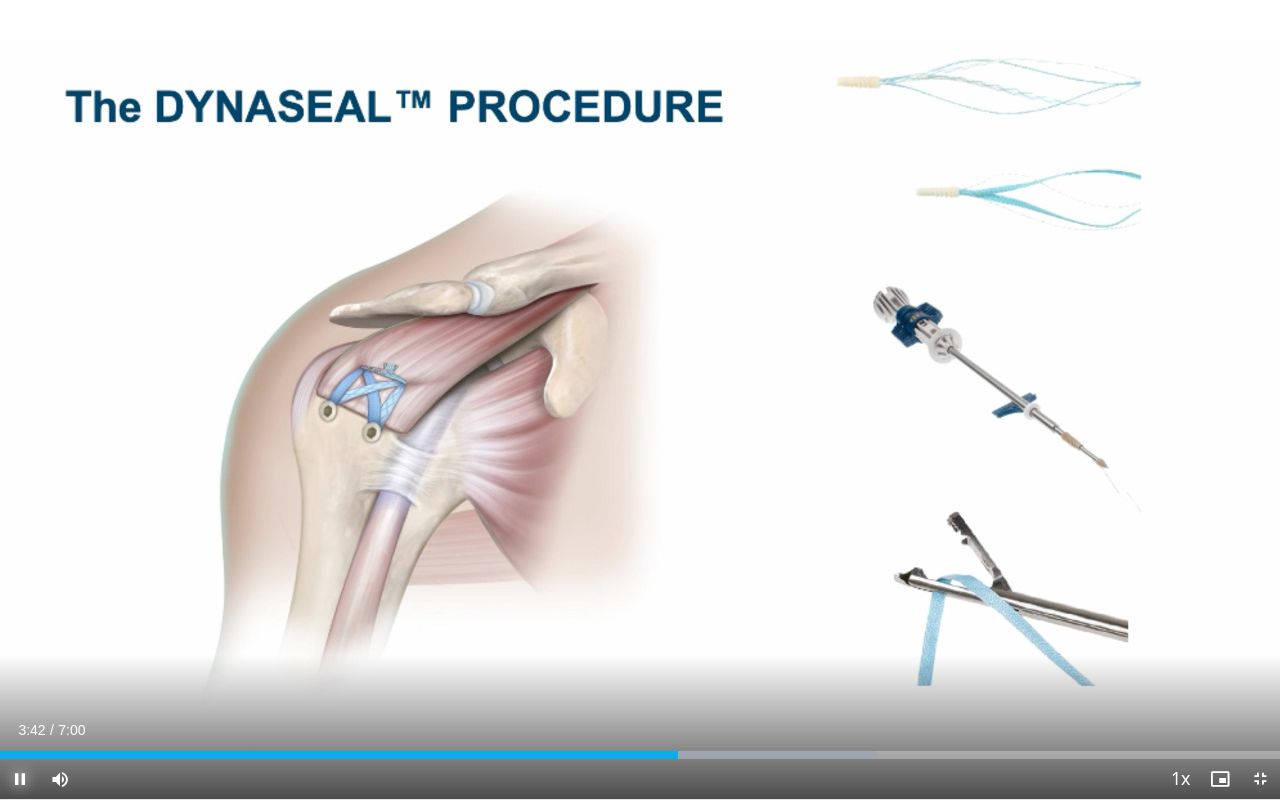 click at bounding box center (20, 779) 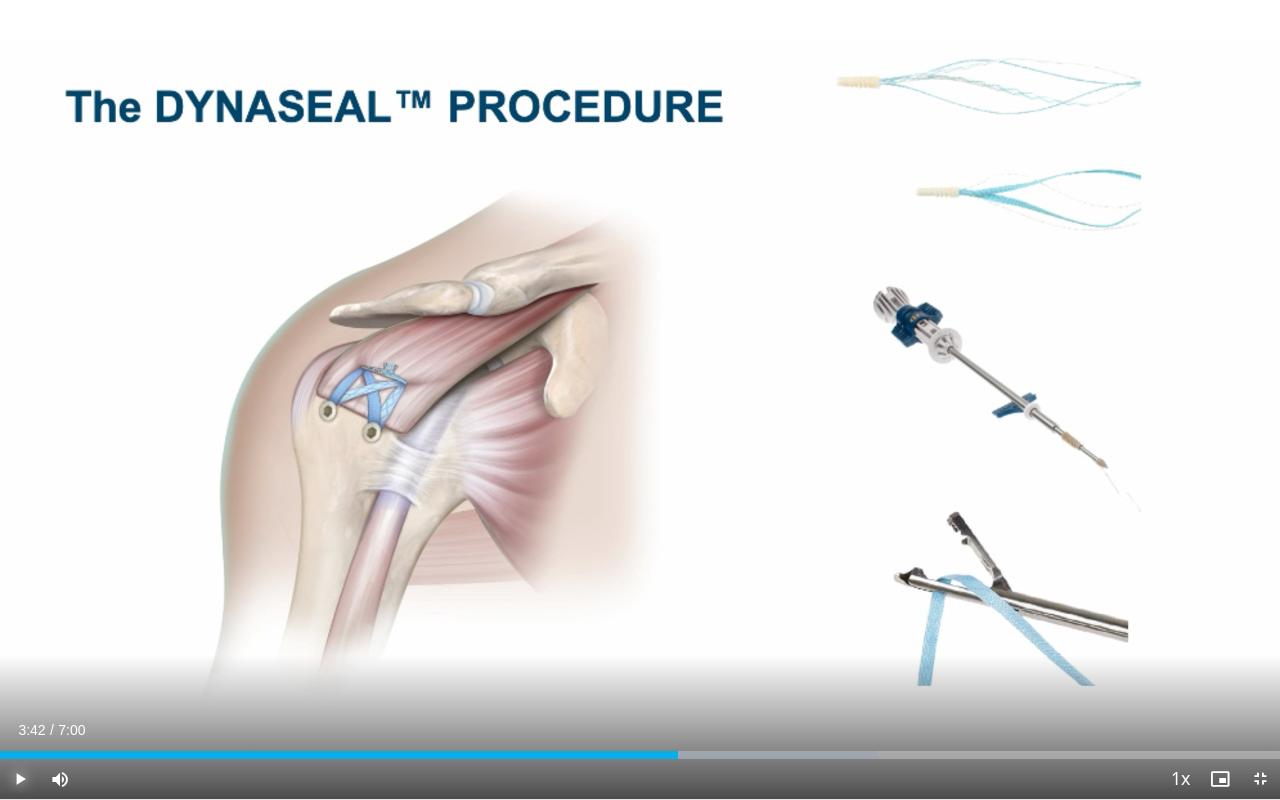 click at bounding box center [20, 779] 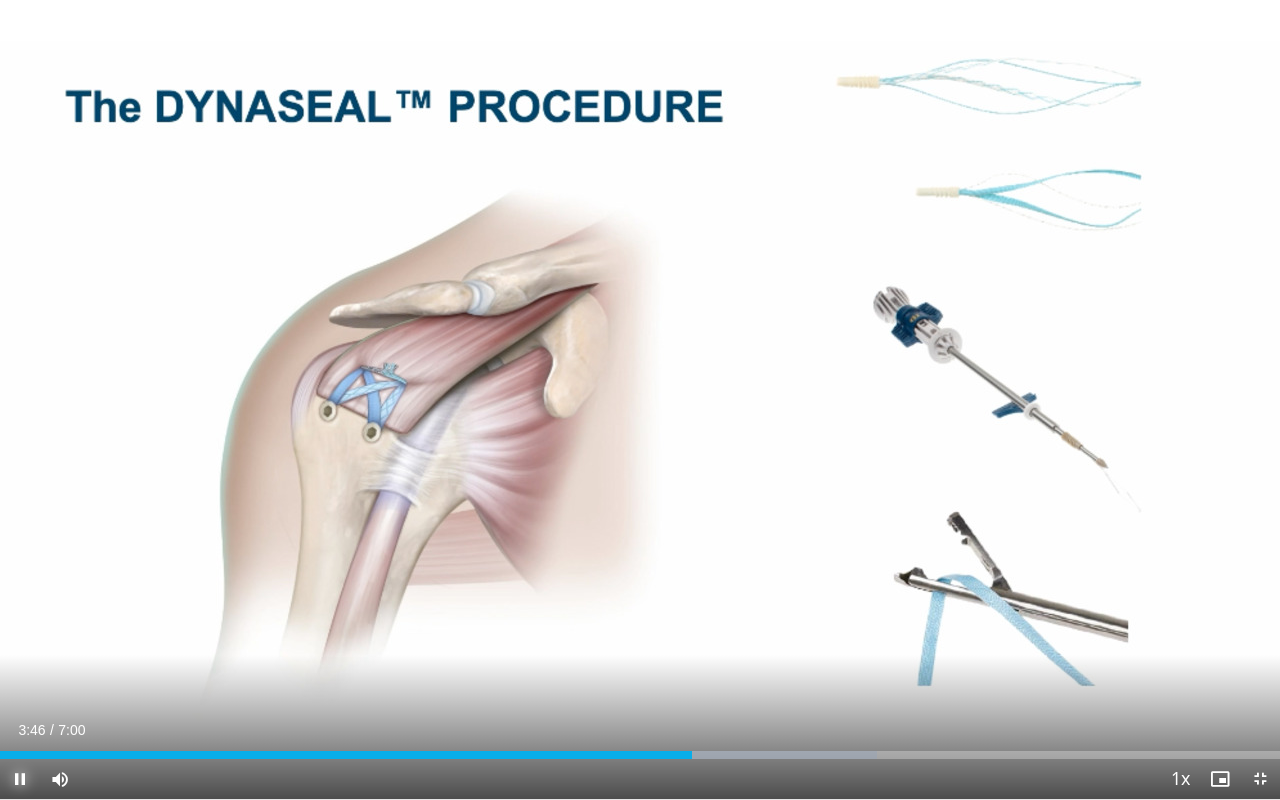 click at bounding box center (20, 779) 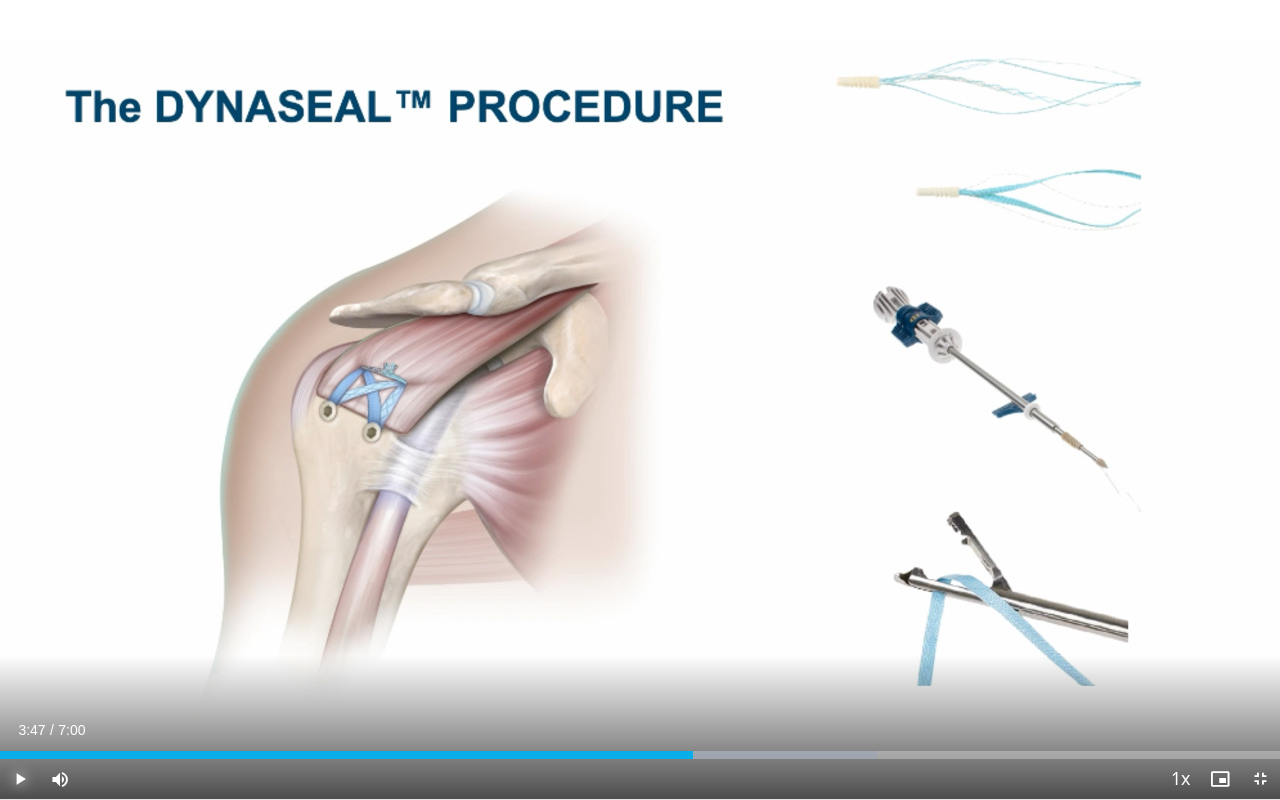 click at bounding box center (20, 779) 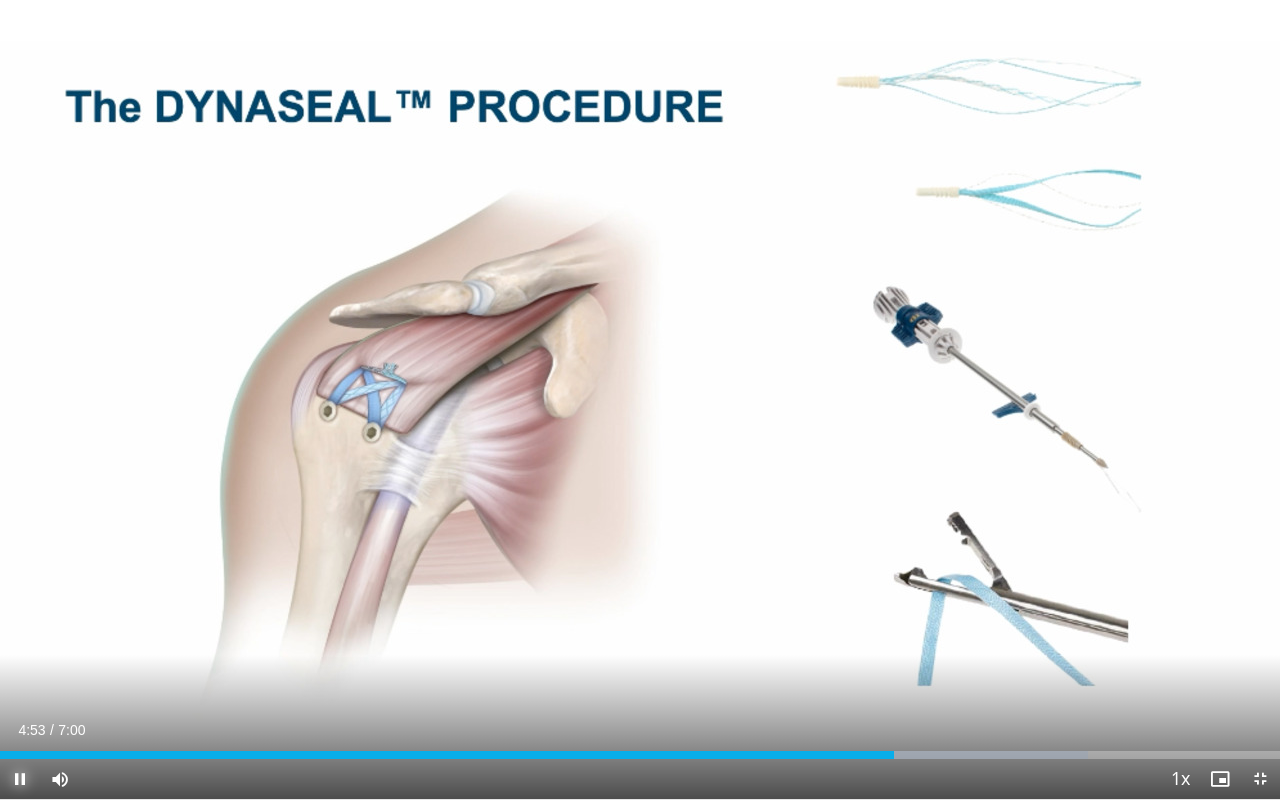click at bounding box center (20, 779) 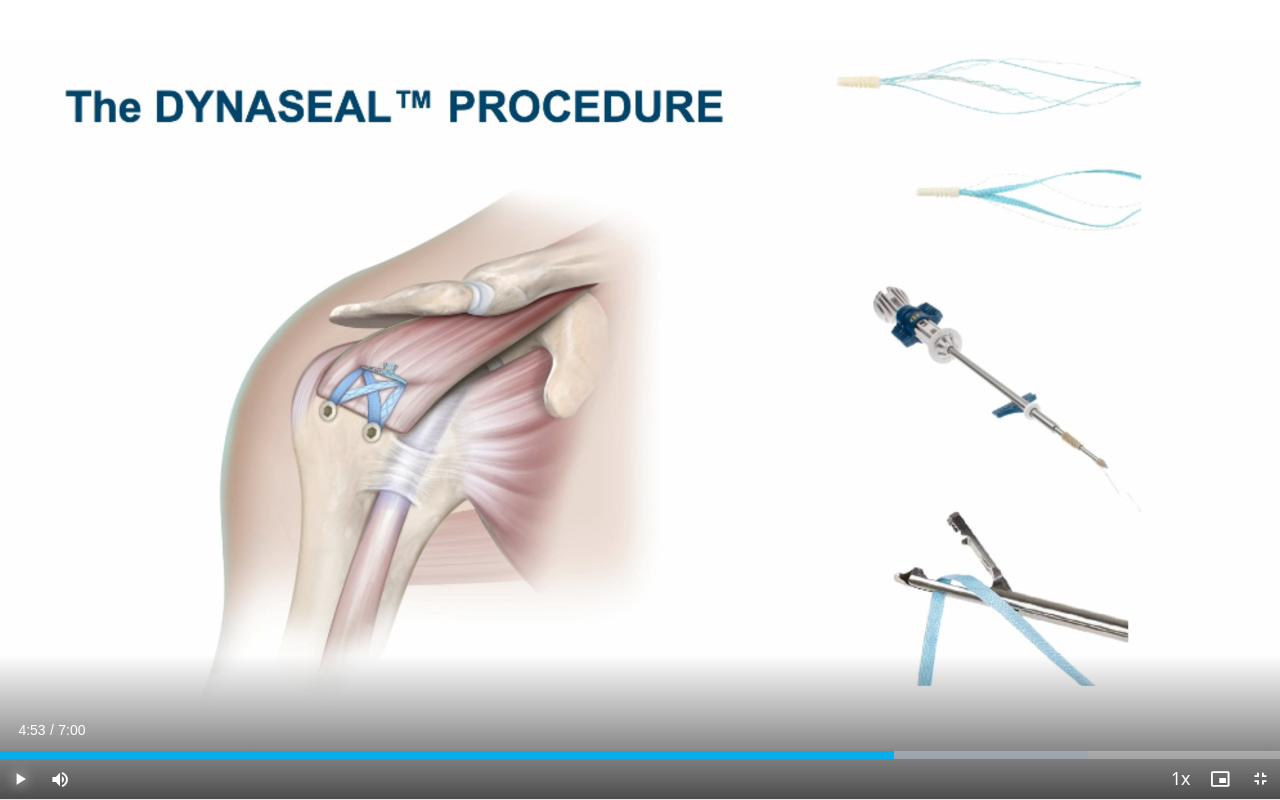 click at bounding box center [20, 779] 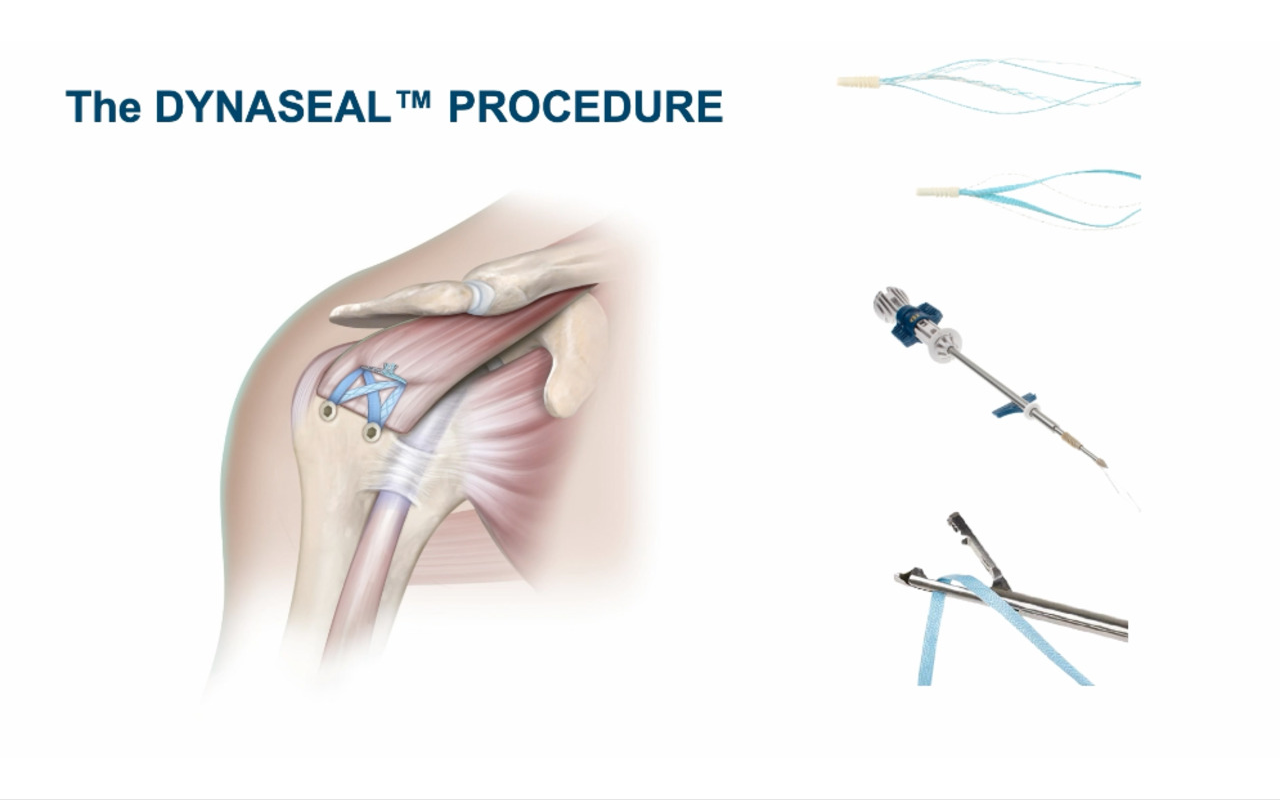click on "10 seconds
Tap to unmute" at bounding box center [640, 399] 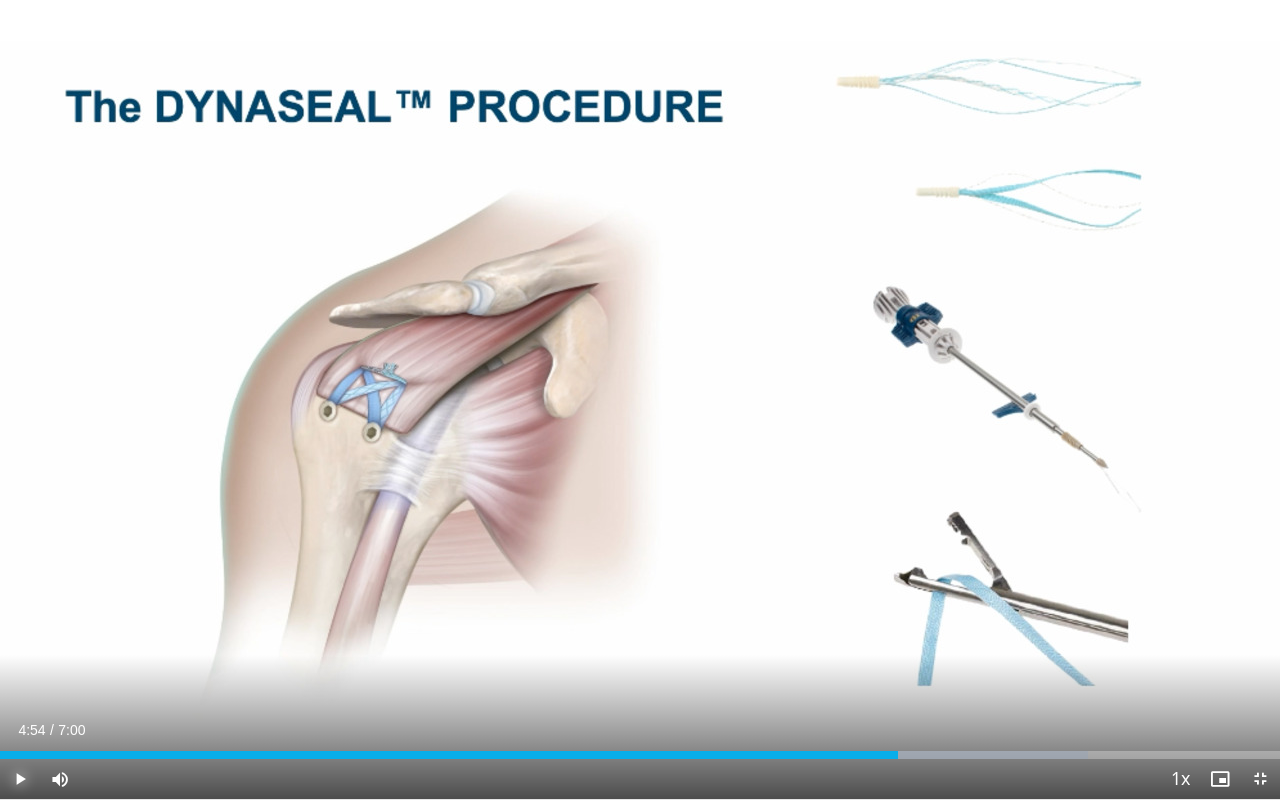 click at bounding box center [20, 779] 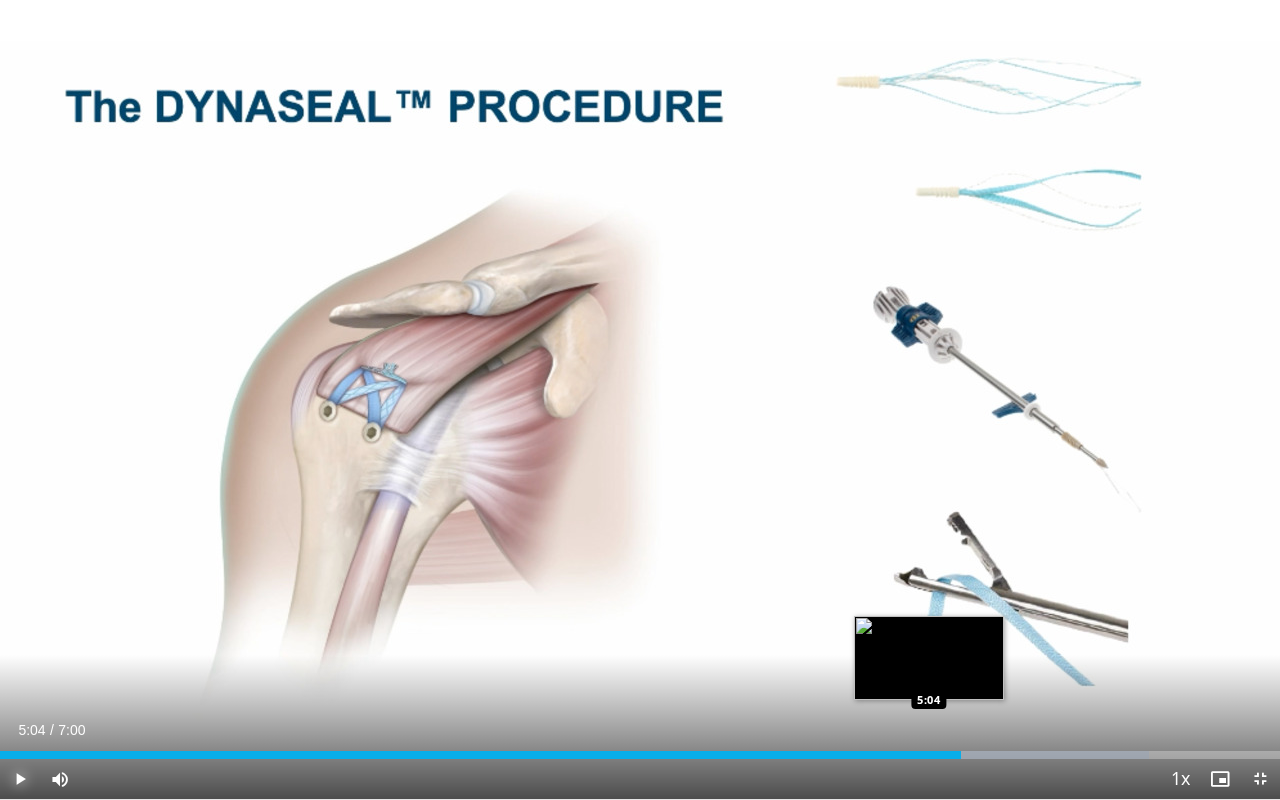 click on "5:04" at bounding box center (480, 755) 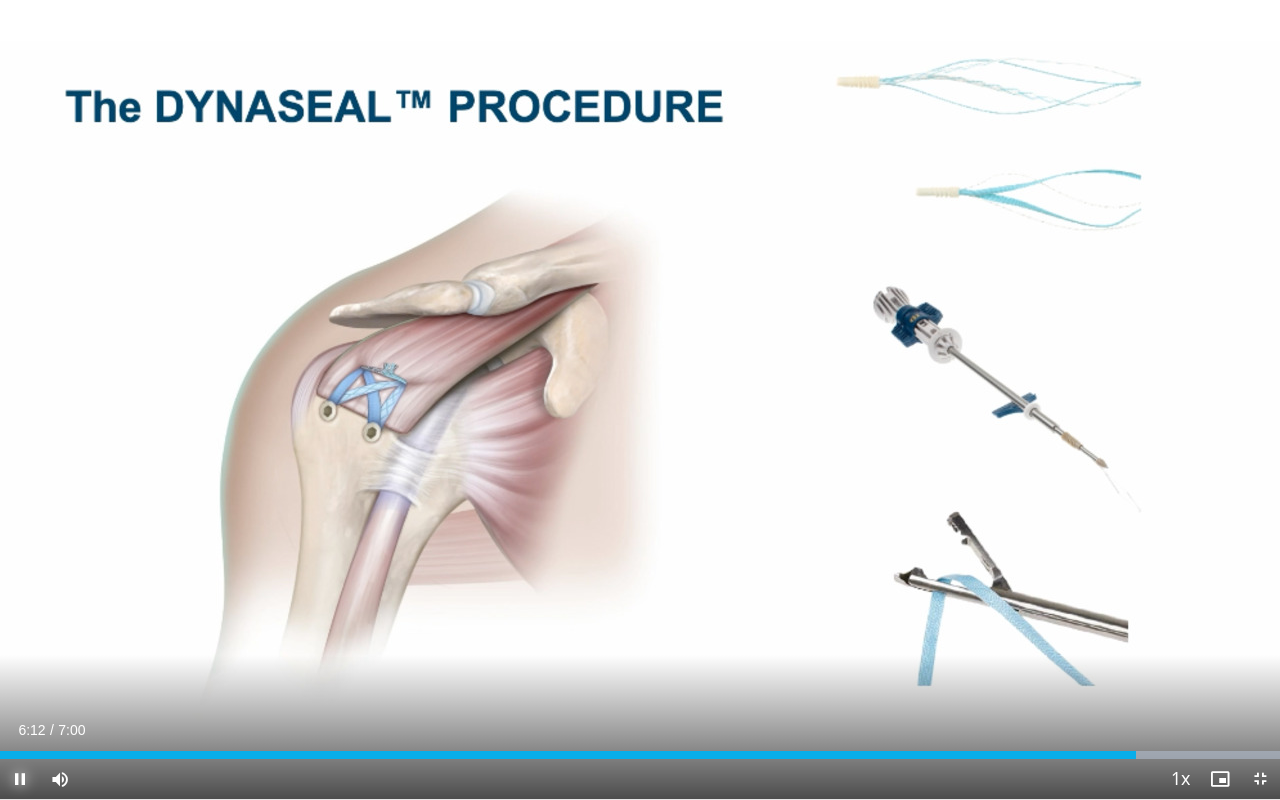 click at bounding box center (20, 779) 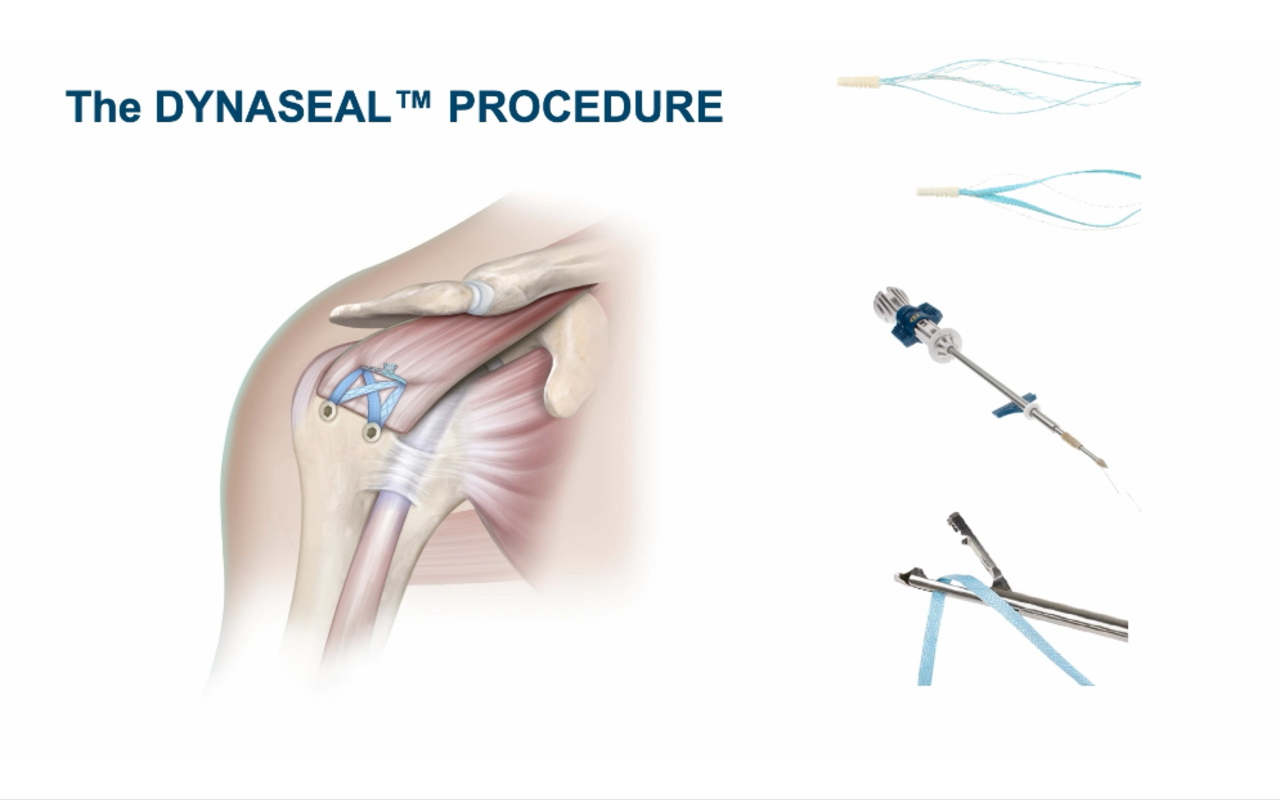 drag, startPoint x: 1122, startPoint y: 758, endPoint x: 181, endPoint y: 679, distance: 944.3103 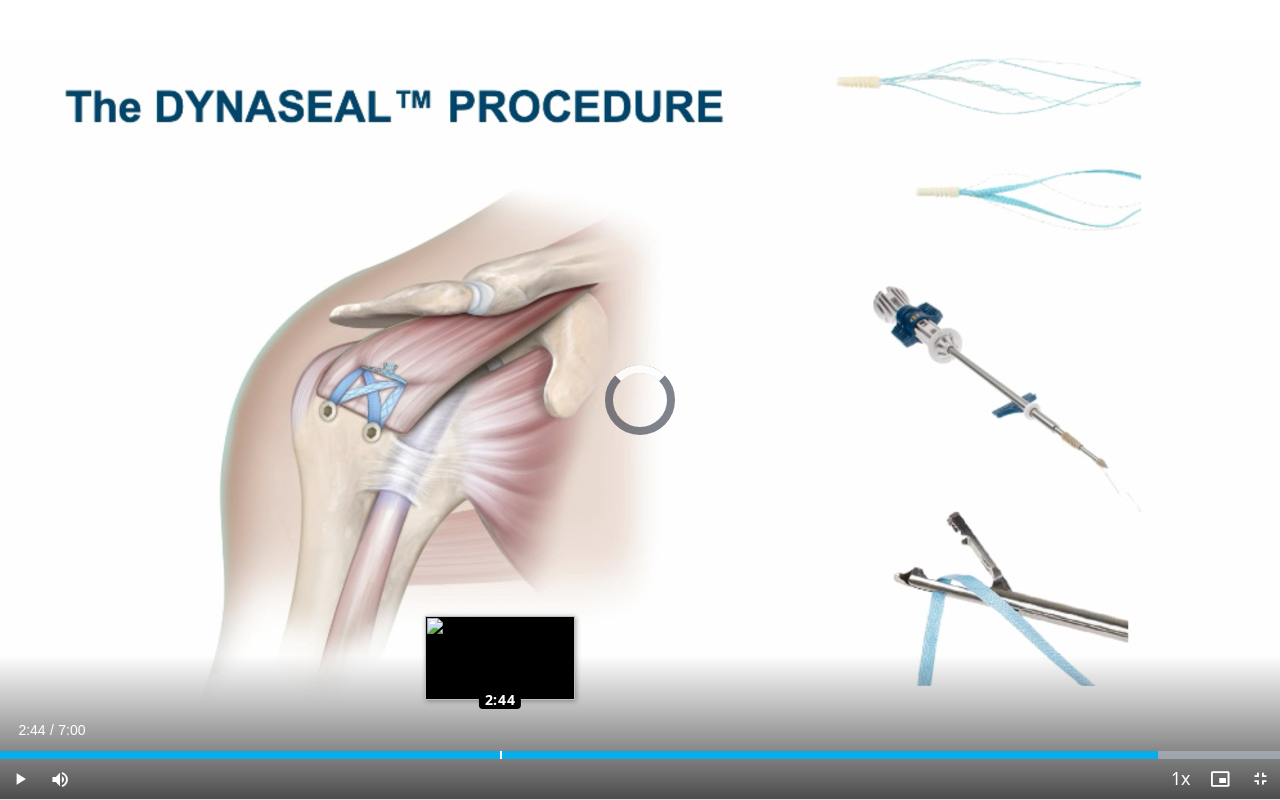 drag, startPoint x: 181, startPoint y: 679, endPoint x: 500, endPoint y: 758, distance: 328.63657 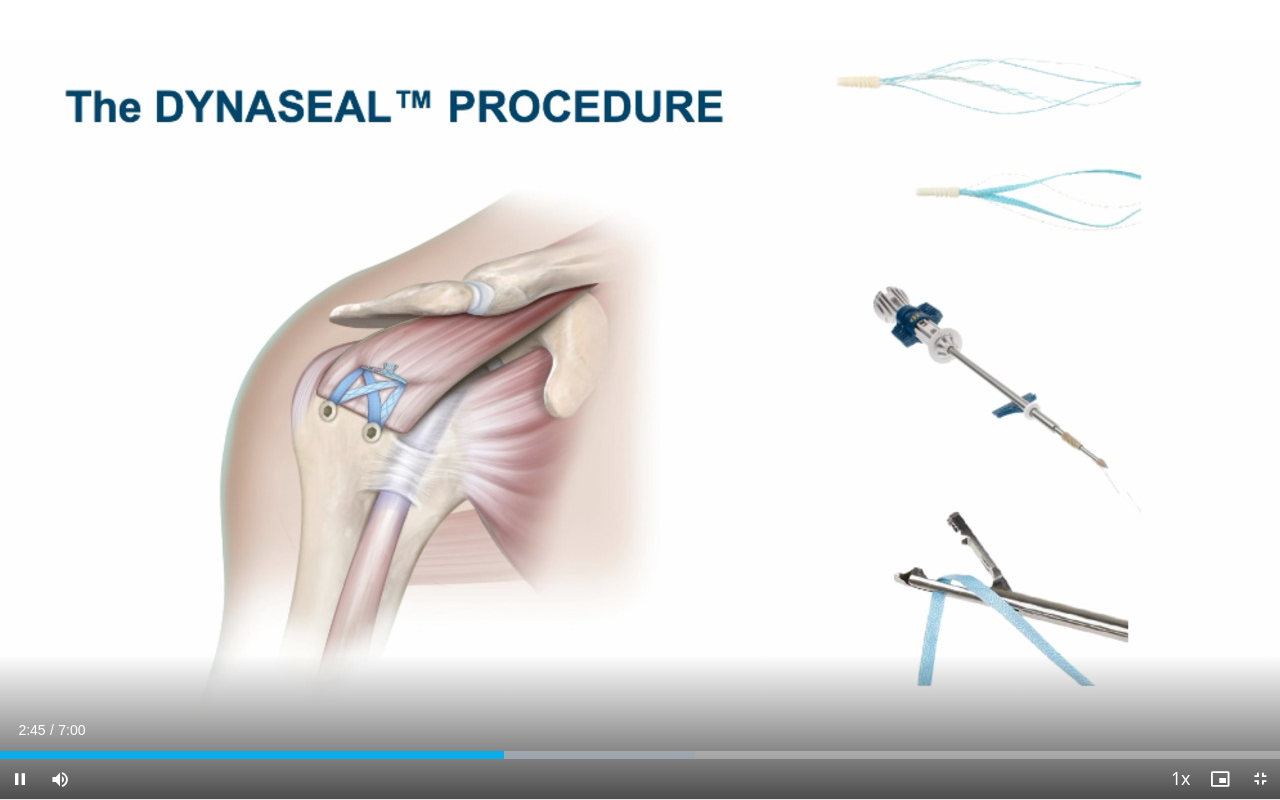 click on "Current Time  2:45 / Duration  7:00 Pause Skip Backward Skip Forward Mute 0% Loaded :  54.30% 2:45 4:51 Stream Type  LIVE Seek to live, currently behind live LIVE   1x Playback Rate 0.5x 0.75x 1x , selected 1.25x 1.5x 1.75x 2x Chapters Chapters Descriptions descriptions off , selected Captions captions settings , opens captions settings dialog captions off , selected Audio Track en (Main) , selected Exit Fullscreen Enable picture-in-picture mode" at bounding box center (640, 779) 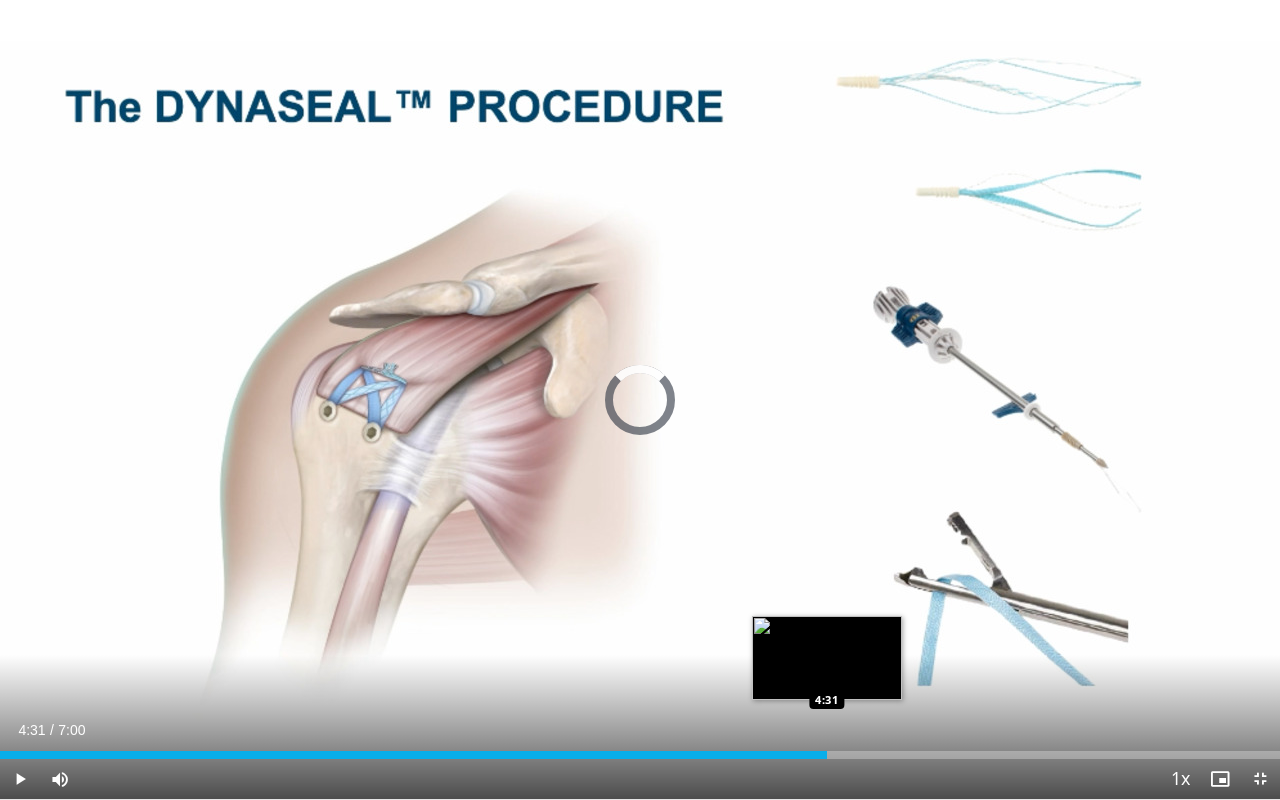 click on "Loaded :  54.30% 4:31 4:31" at bounding box center (640, 749) 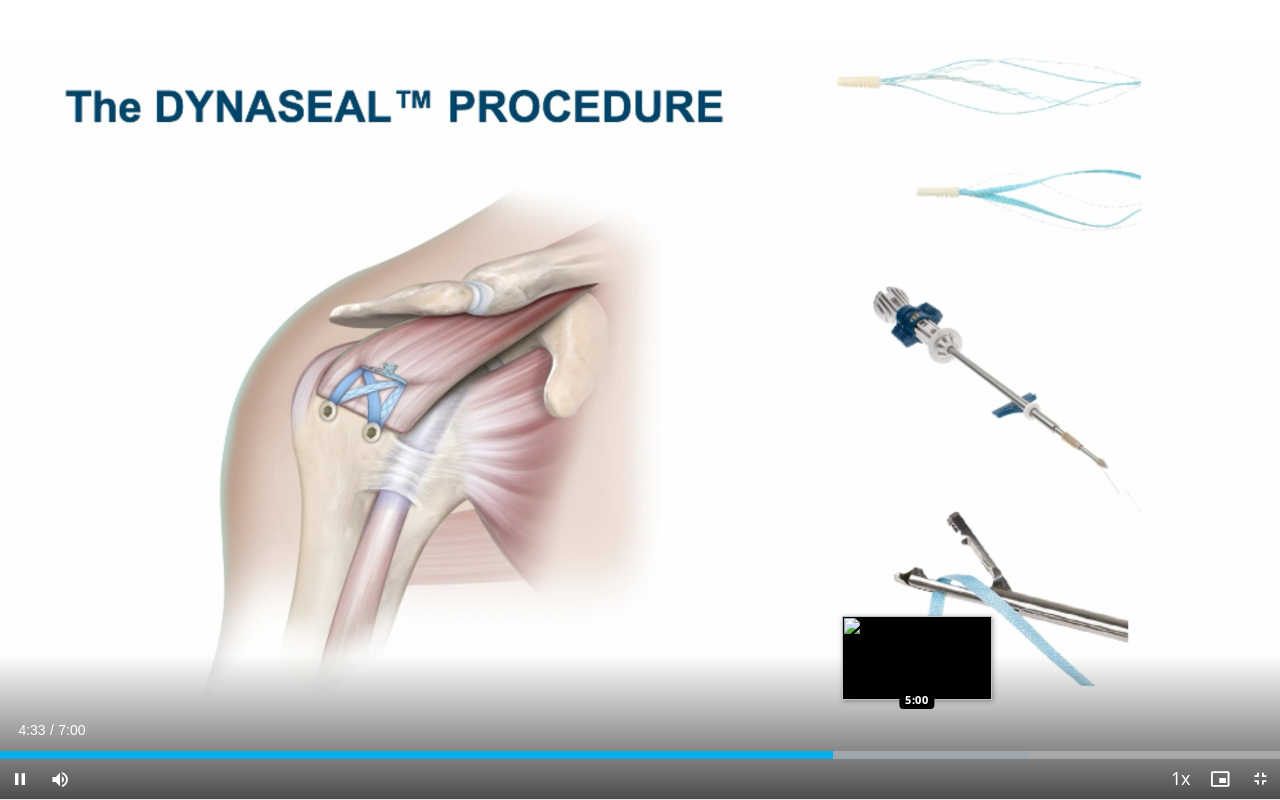 click on "Loaded :  80.28% 4:33 5:00" at bounding box center (640, 755) 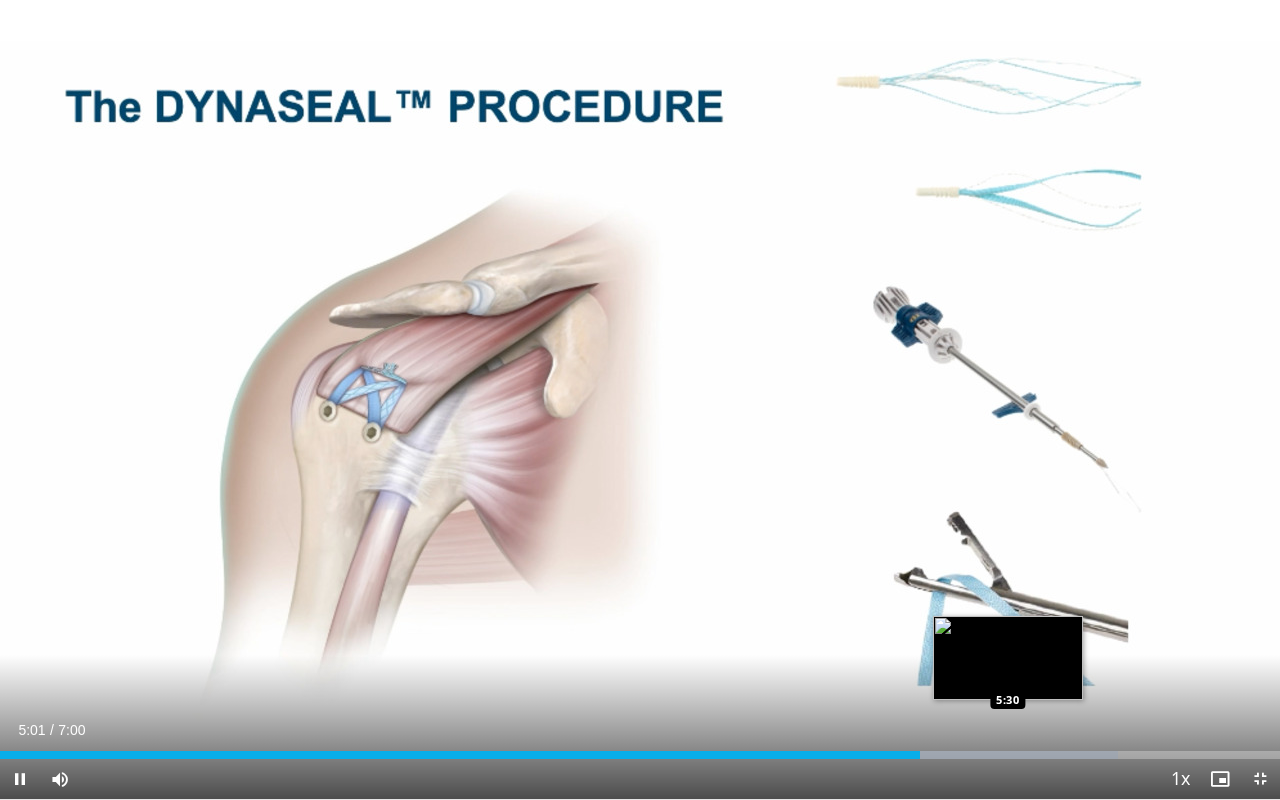 click at bounding box center (974, 755) 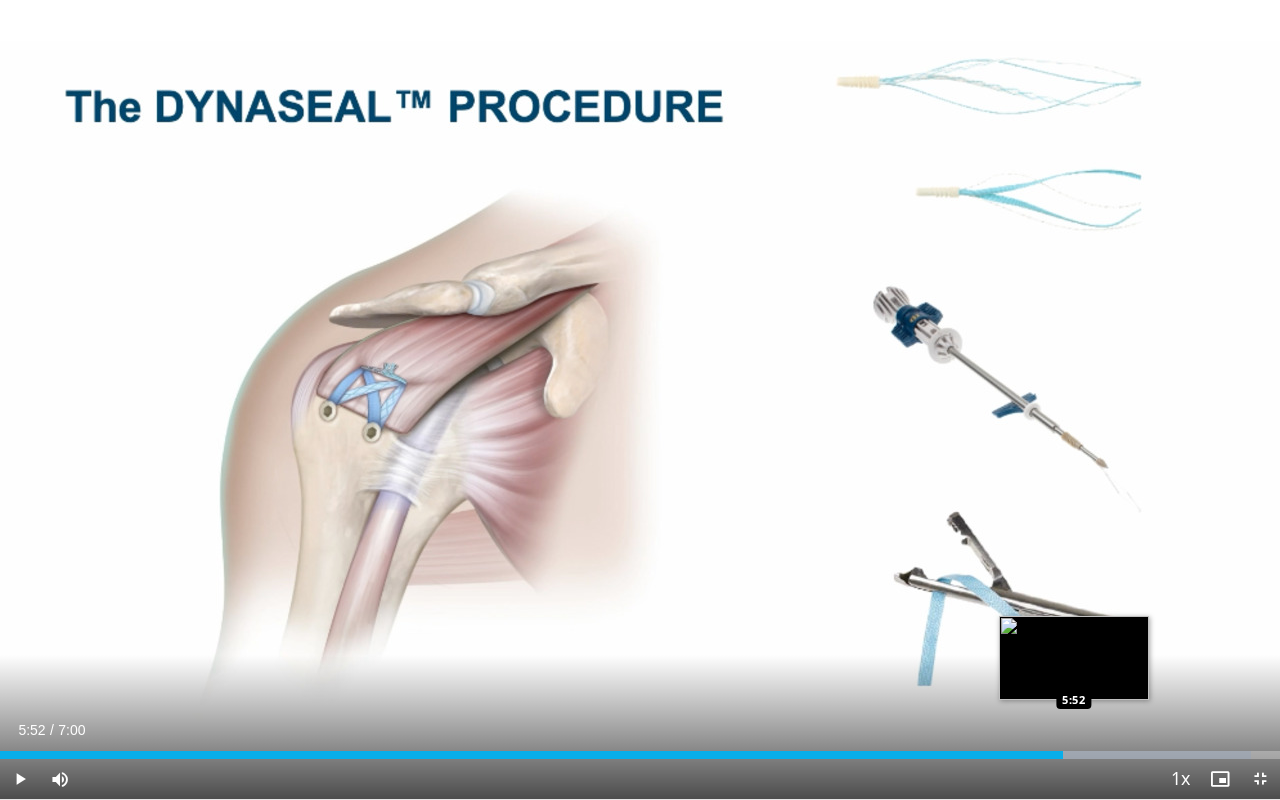 click at bounding box center (1108, 755) 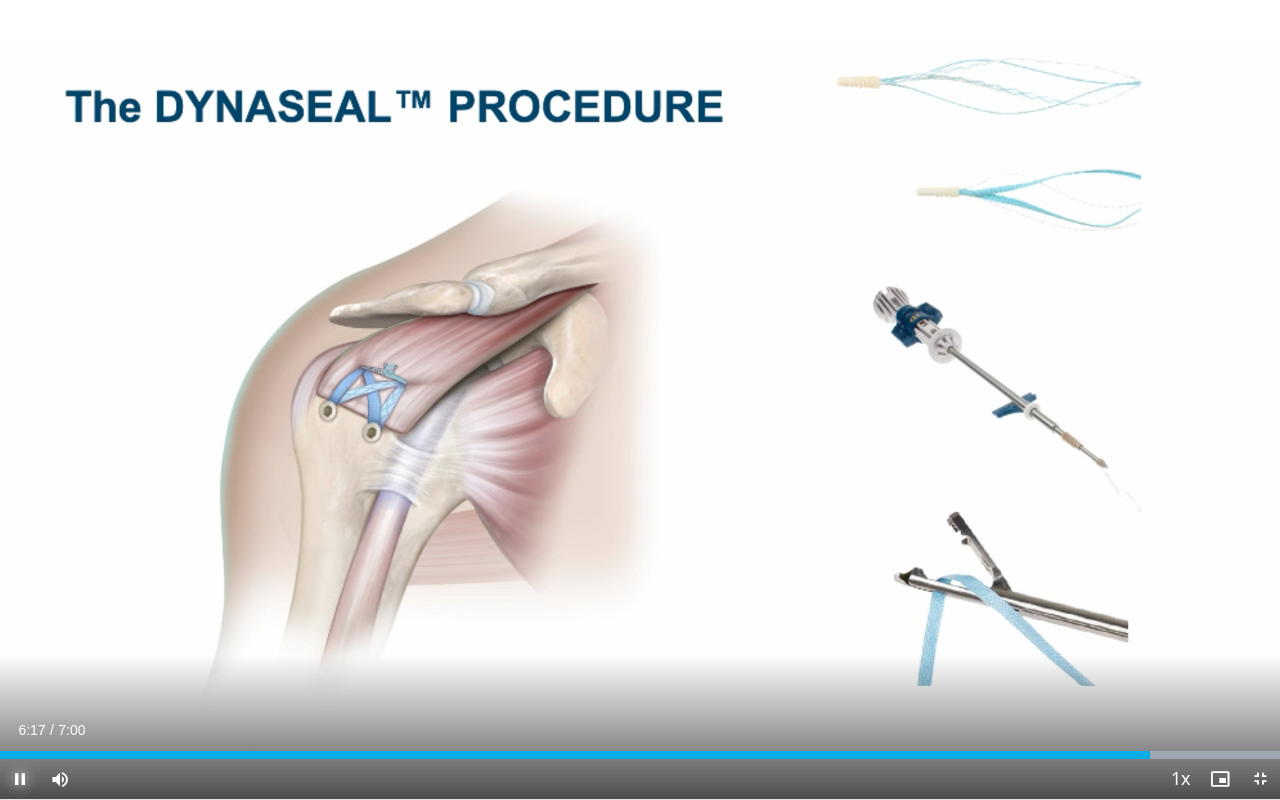 click at bounding box center (20, 779) 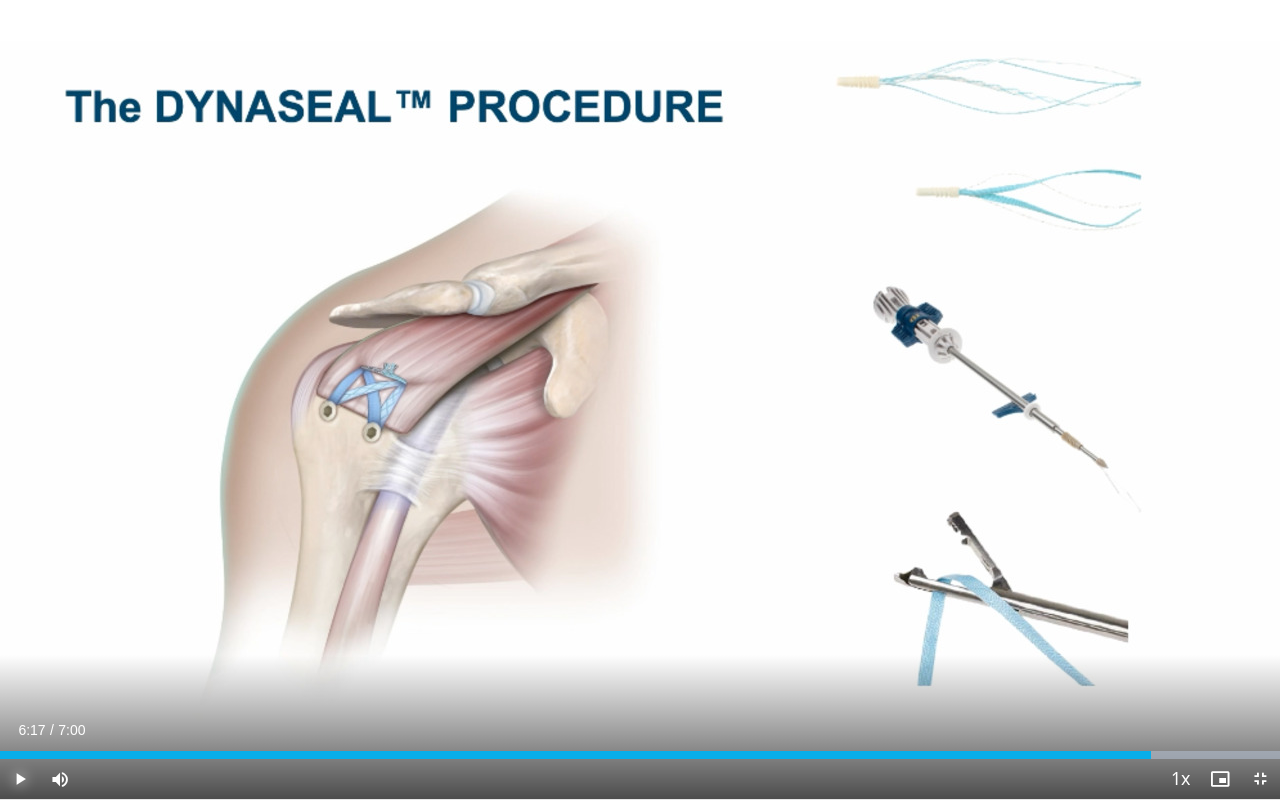 click at bounding box center [20, 779] 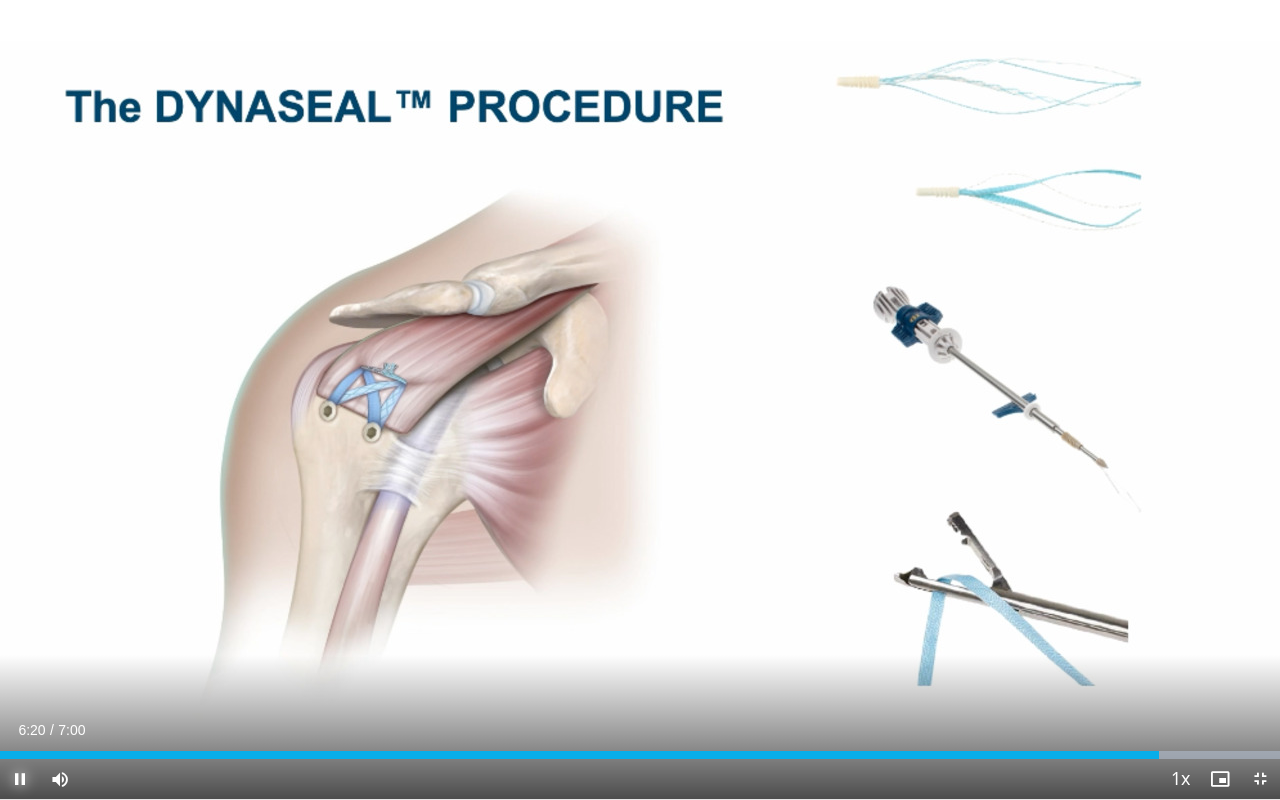 click at bounding box center (20, 779) 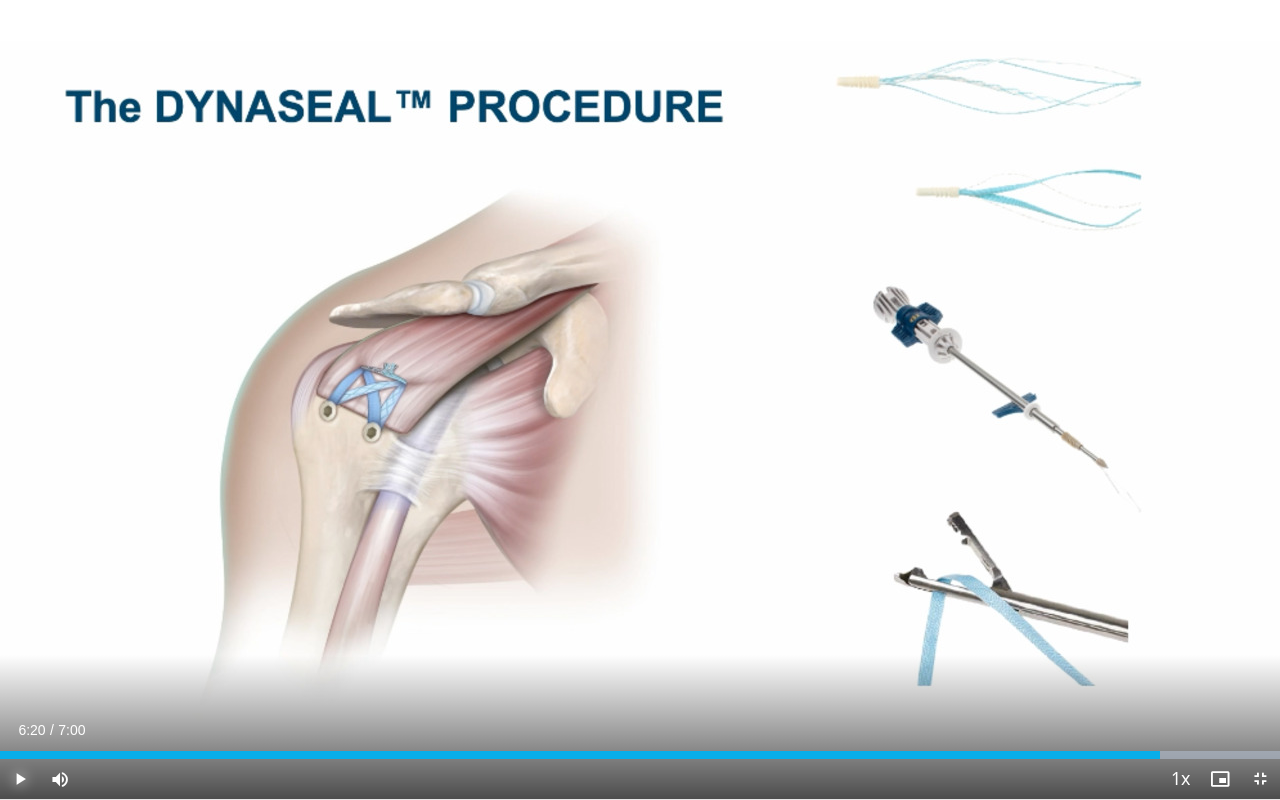 click at bounding box center (20, 779) 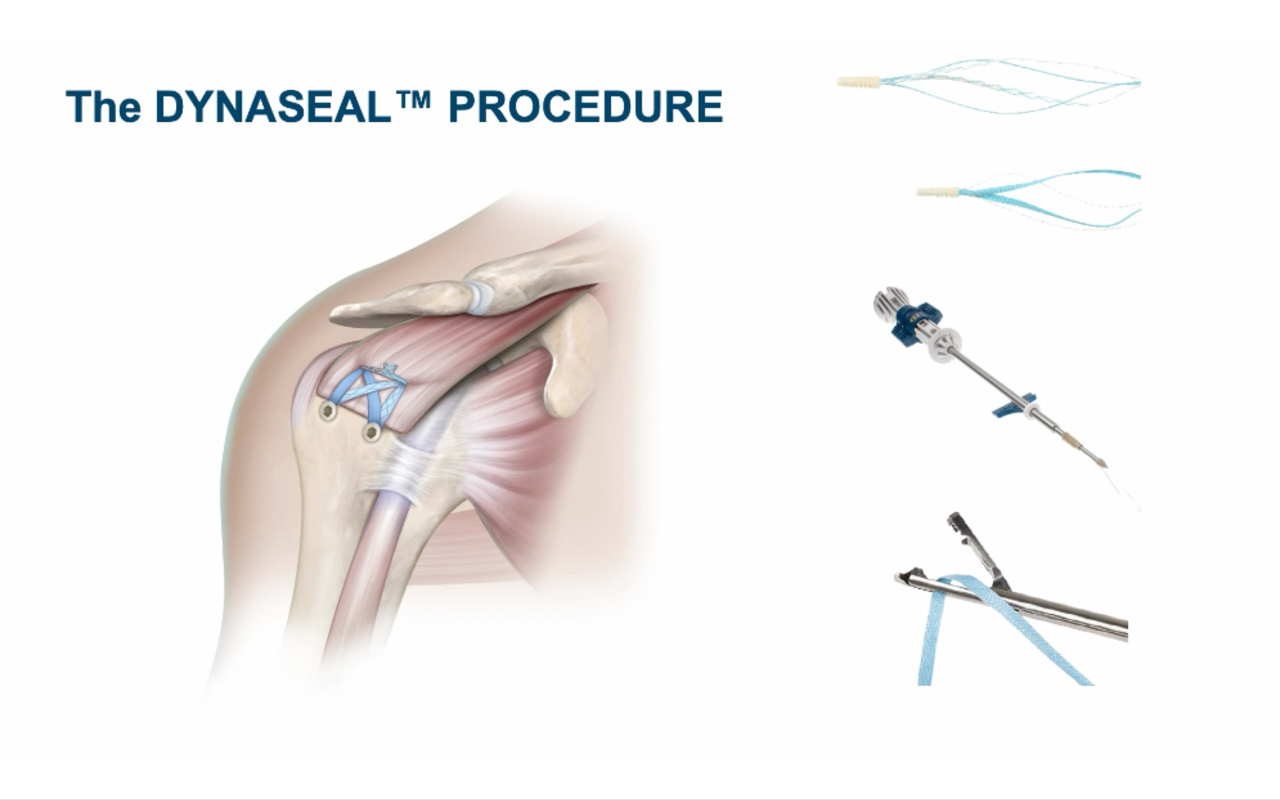 click on "10 seconds
Tap to unmute" at bounding box center [640, 399] 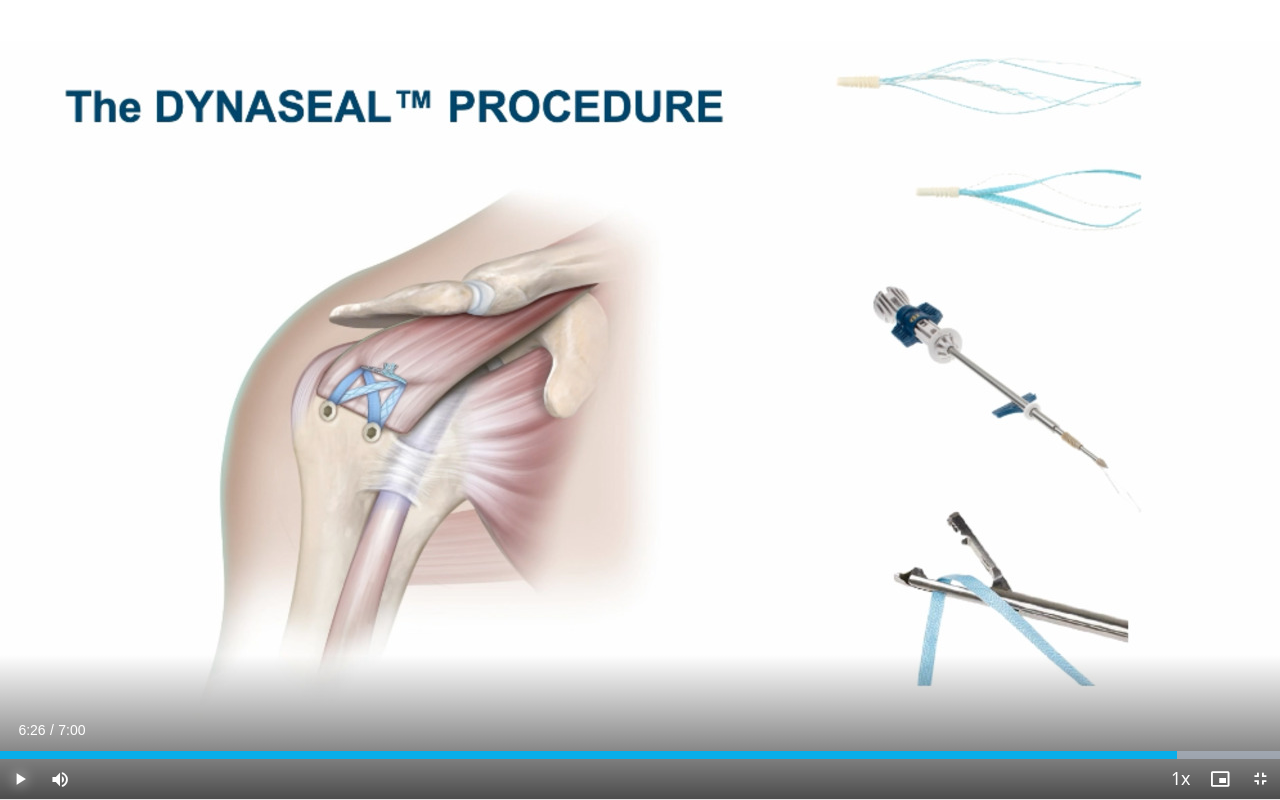 click at bounding box center (20, 779) 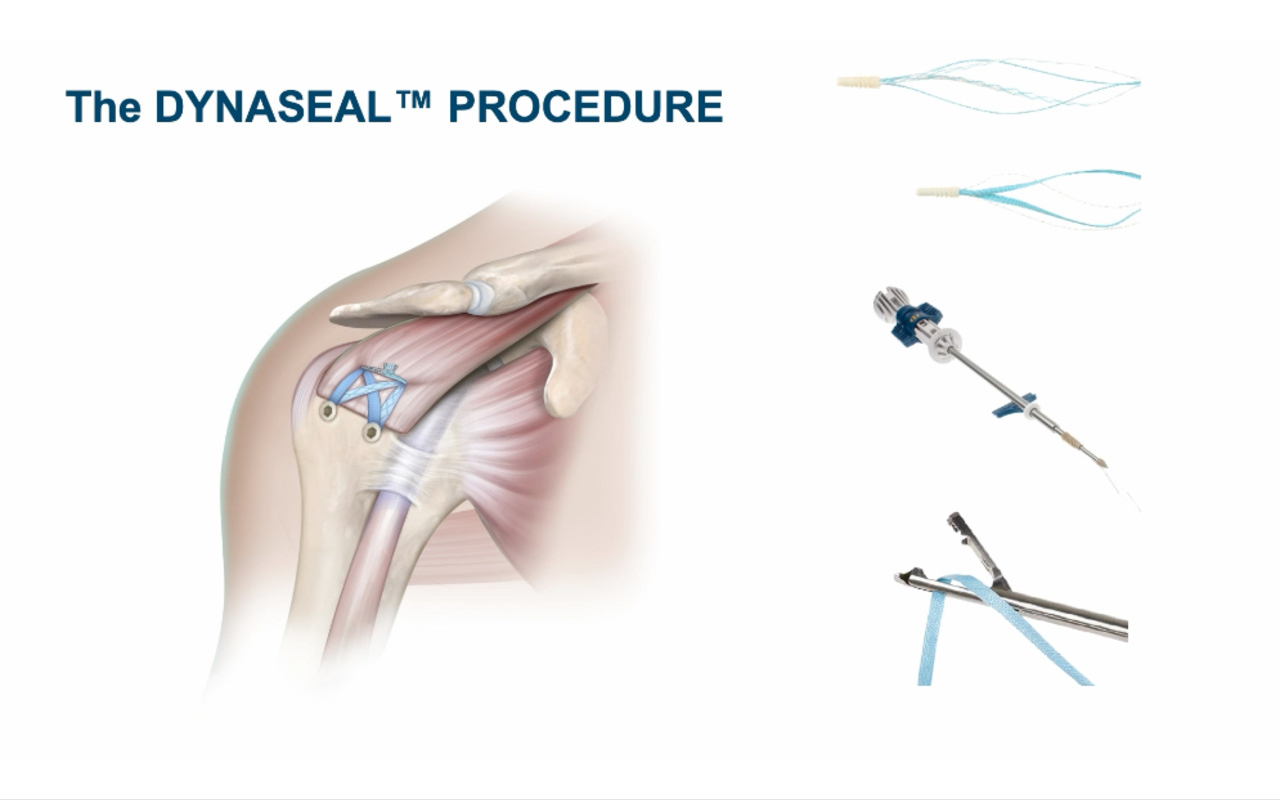 click on "10 seconds
Tap to unmute" at bounding box center [640, 399] 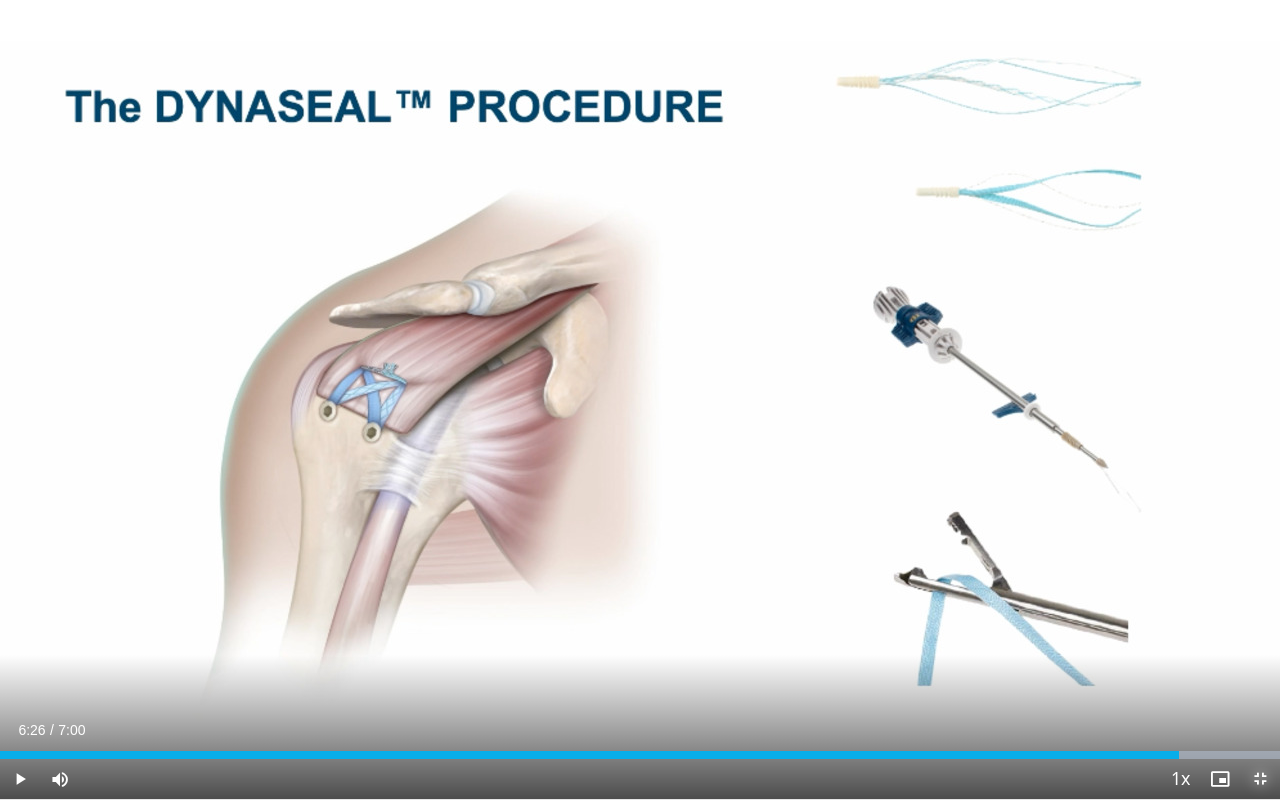 click at bounding box center (1260, 779) 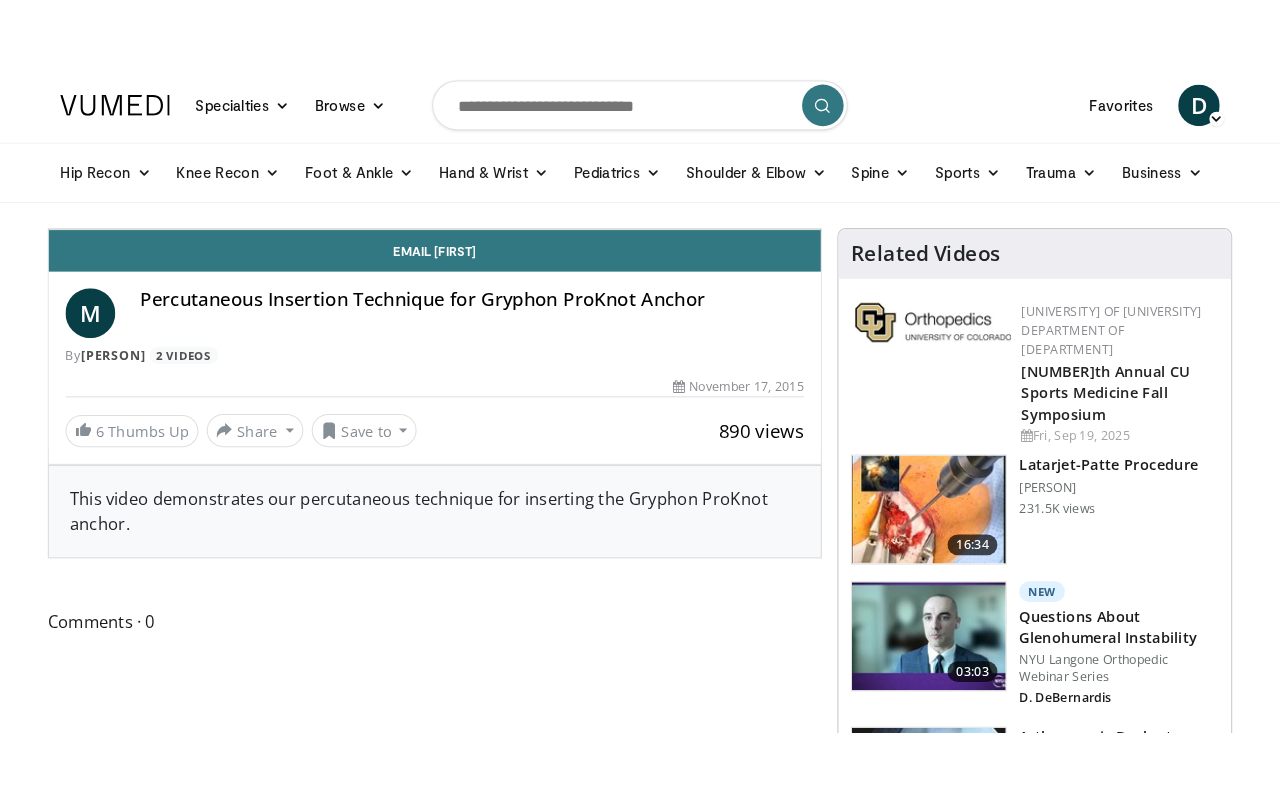 scroll, scrollTop: 0, scrollLeft: 0, axis: both 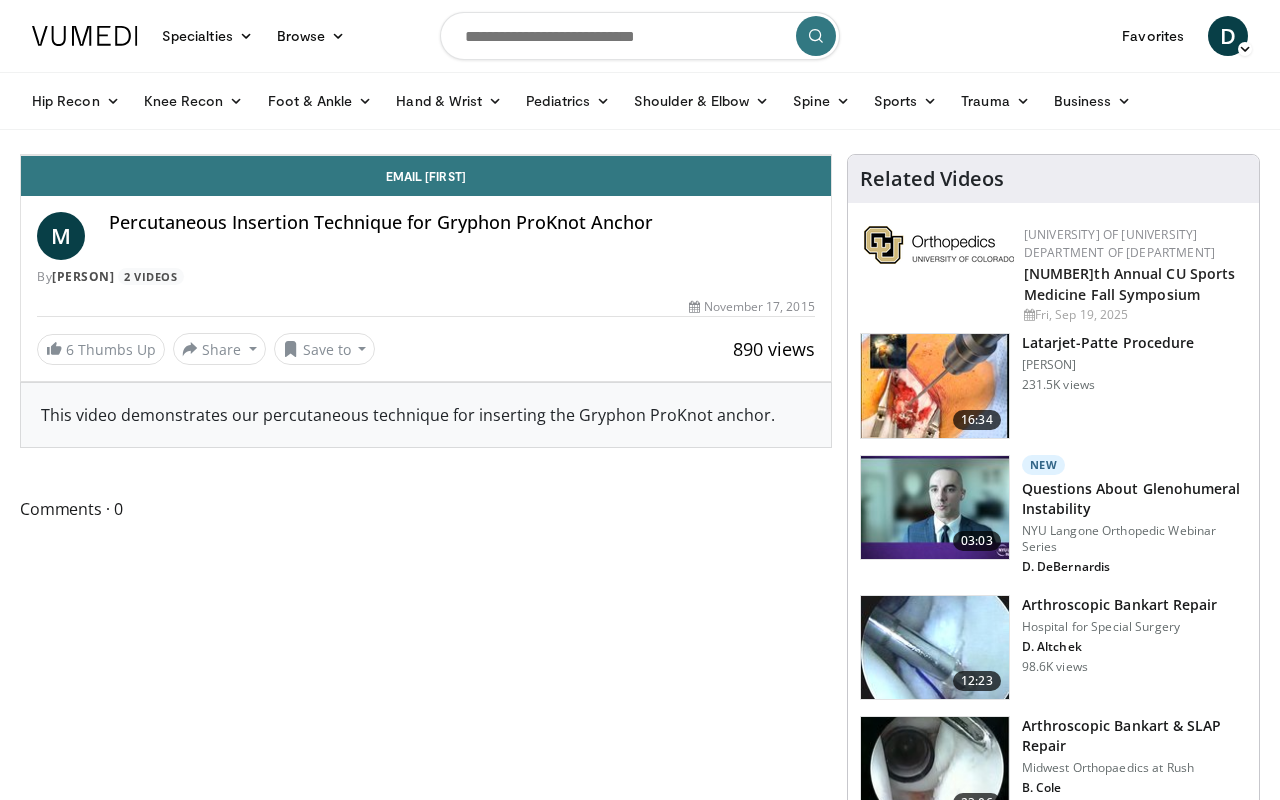 click at bounding box center [426, 155] 